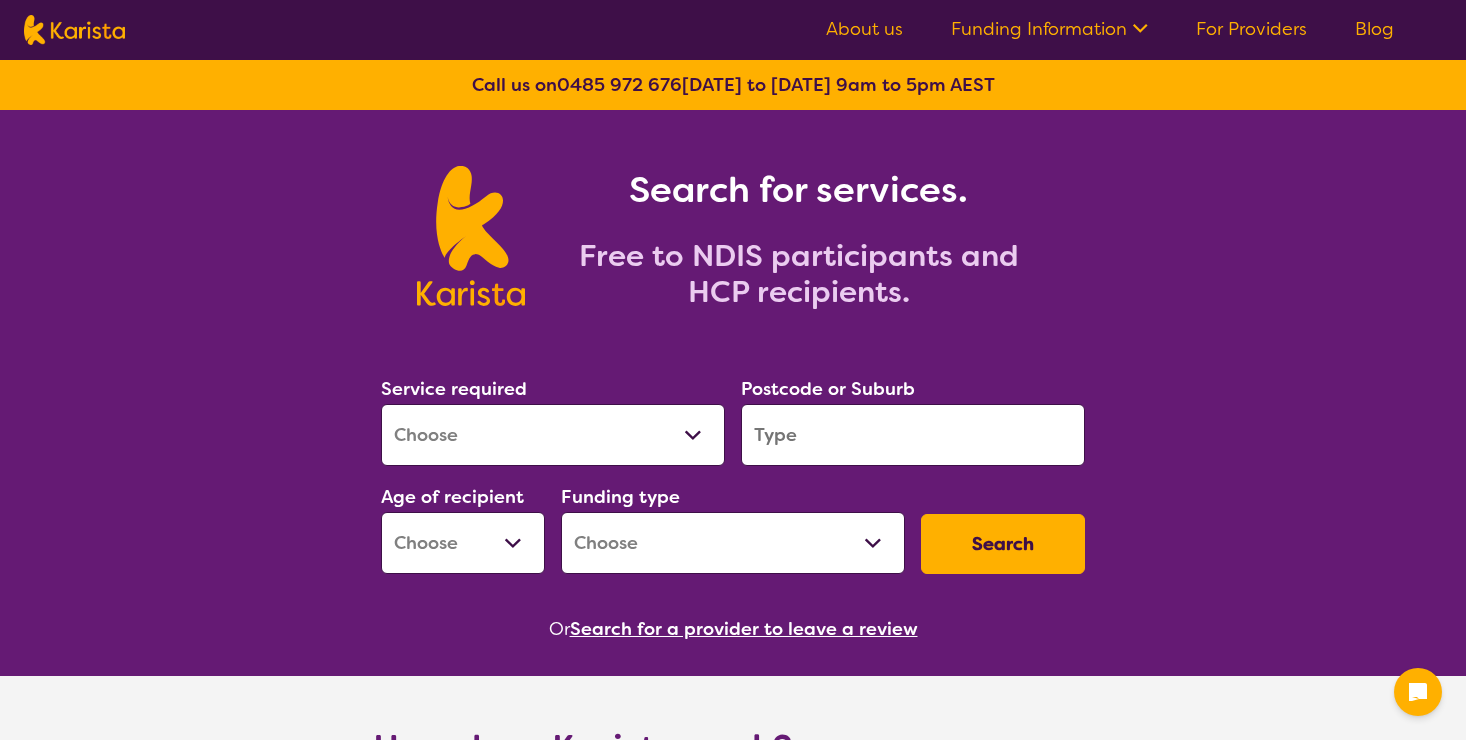 scroll, scrollTop: 0, scrollLeft: 0, axis: both 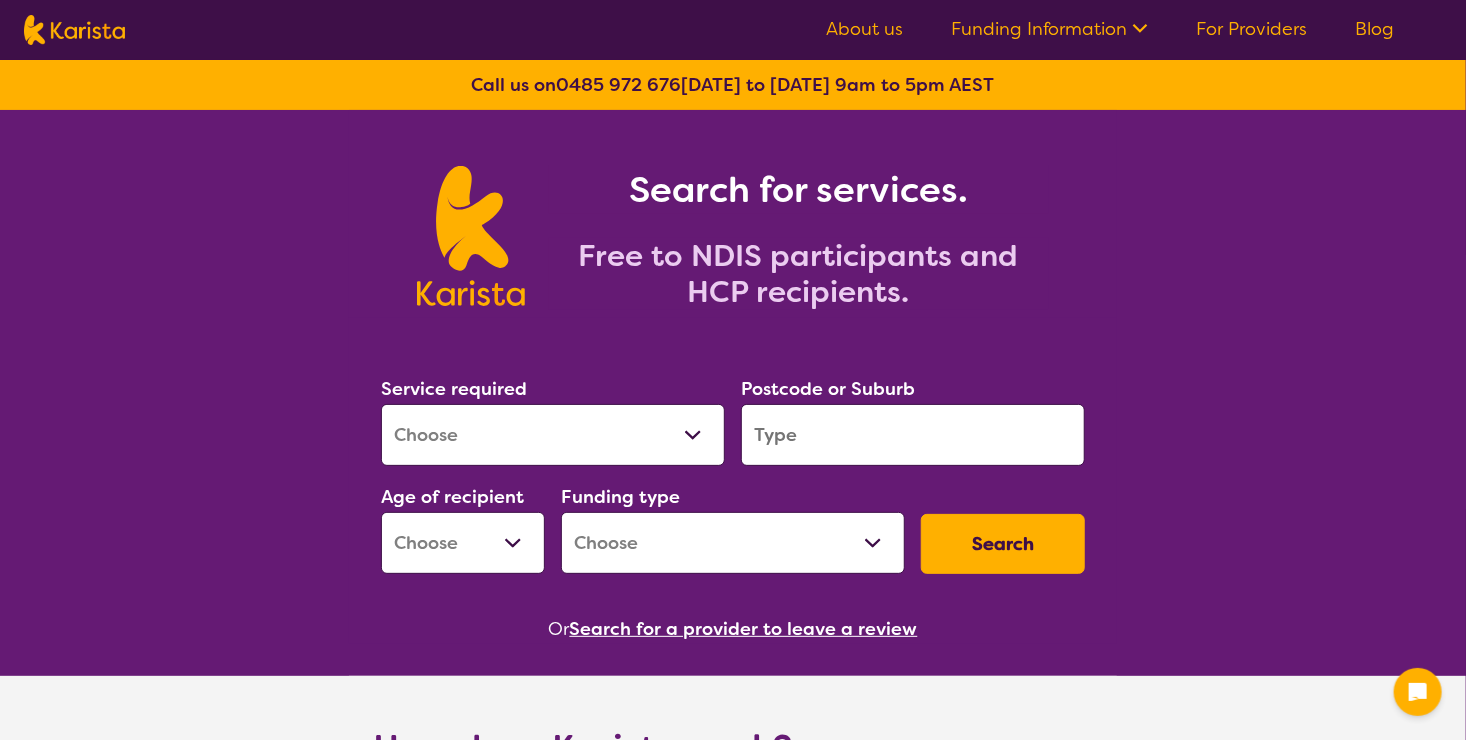 select on "[MEDICAL_DATA]" 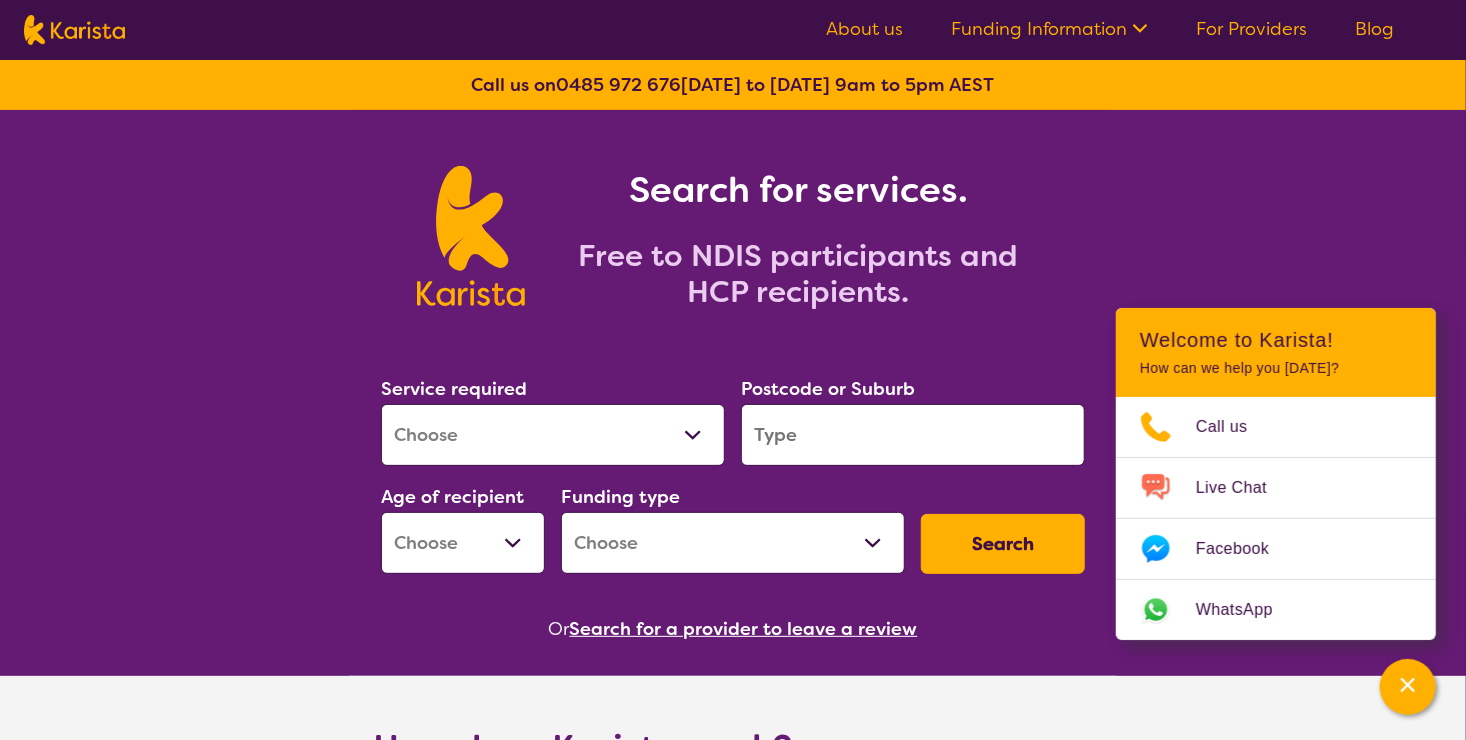 click at bounding box center (913, 435) 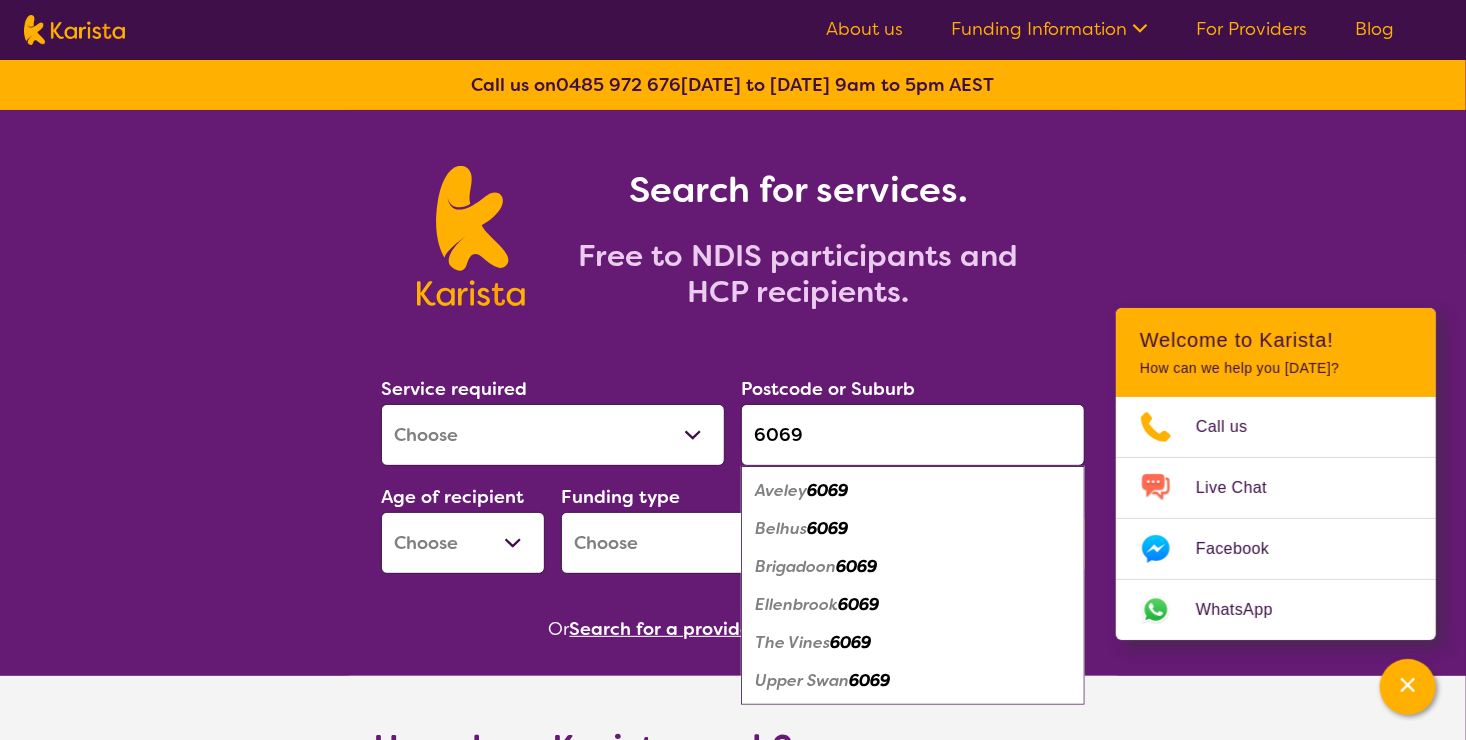 type on "6069" 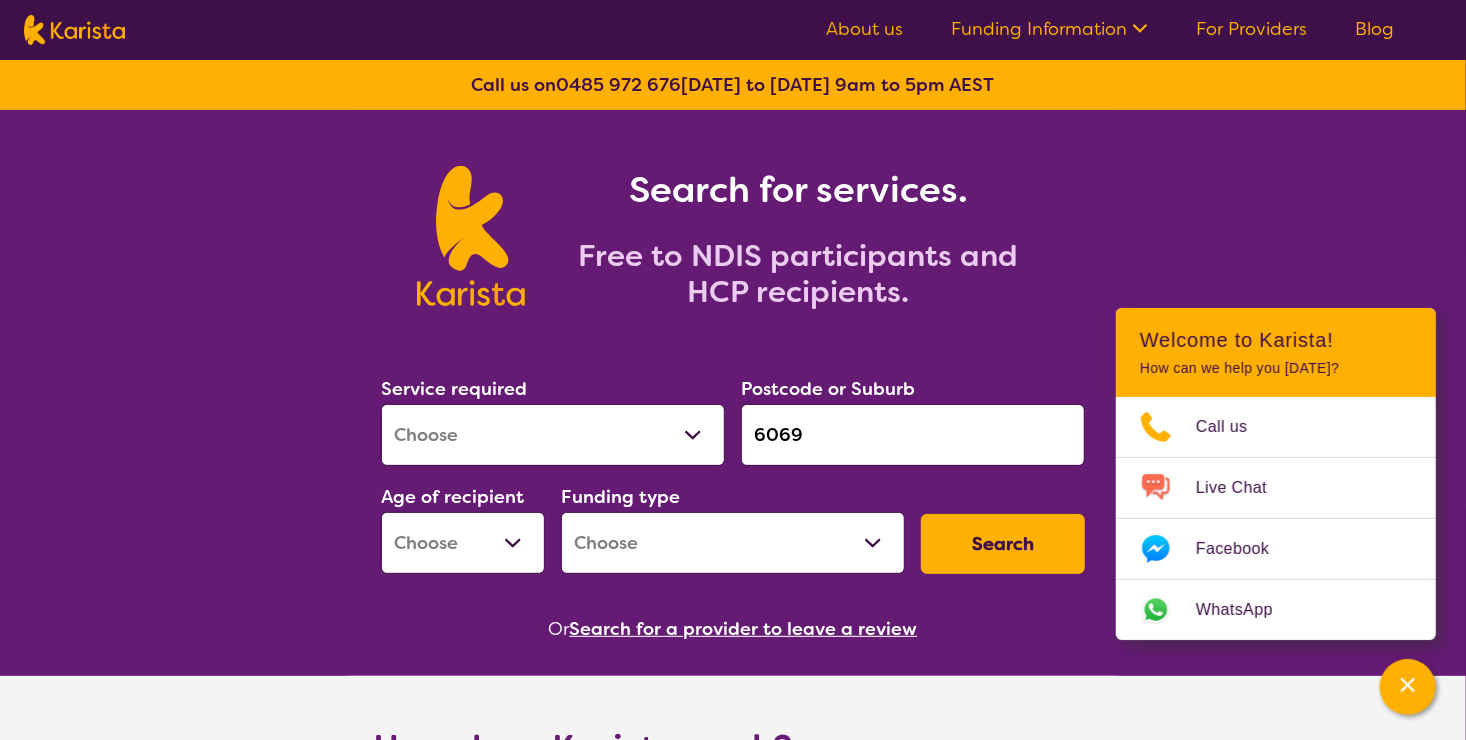 click on "Early Childhood - 0 to 9 Child - 10 to 11 Adolescent - 12 to 17 Adult - 18 to 64 Aged - [DEMOGRAPHIC_DATA]+" at bounding box center [463, 543] 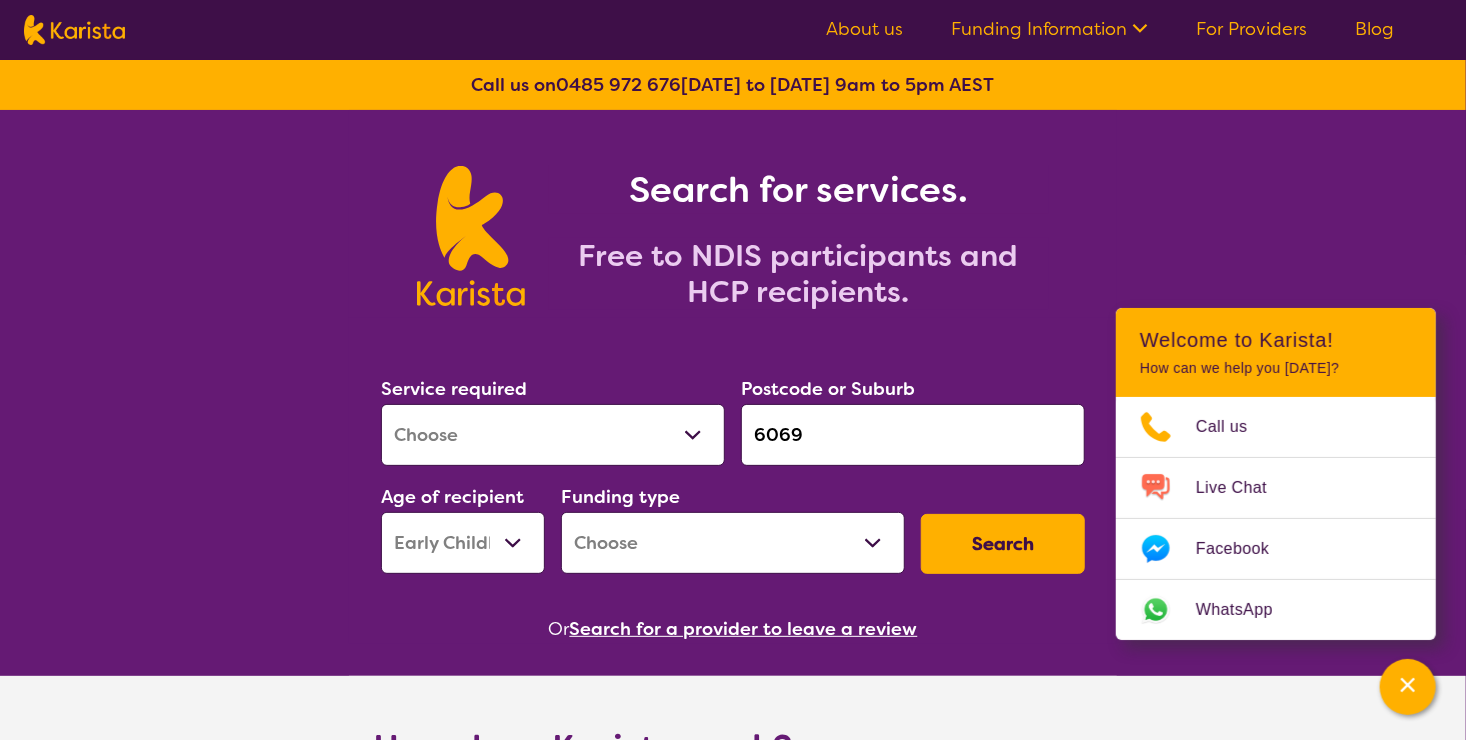 click on "Early Childhood - 0 to 9 Child - 10 to 11 Adolescent - 12 to 17 Adult - 18 to 64 Aged - [DEMOGRAPHIC_DATA]+" at bounding box center (463, 543) 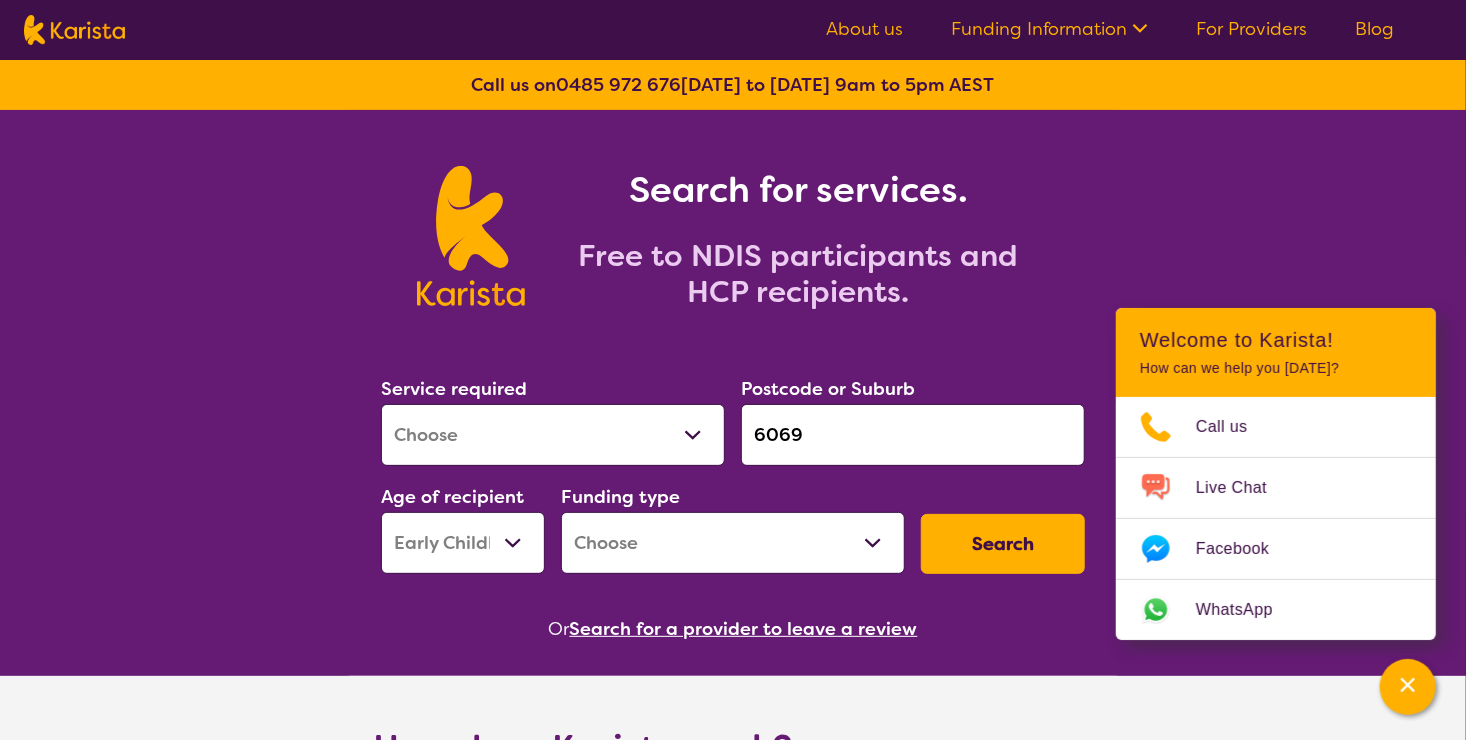 click on "Home Care Package (HCP) National Disability Insurance Scheme (NDIS) I don't know" at bounding box center [733, 543] 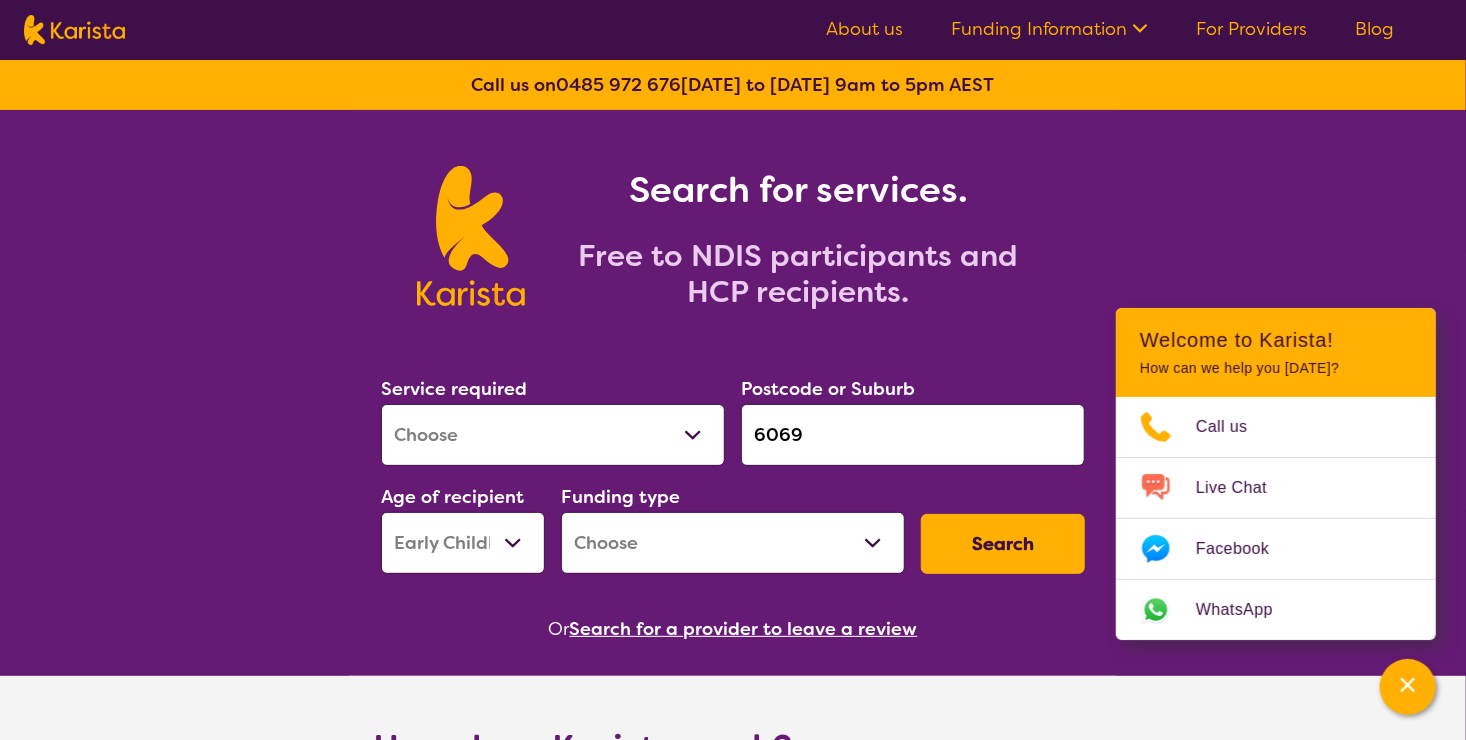 select on "NDIS" 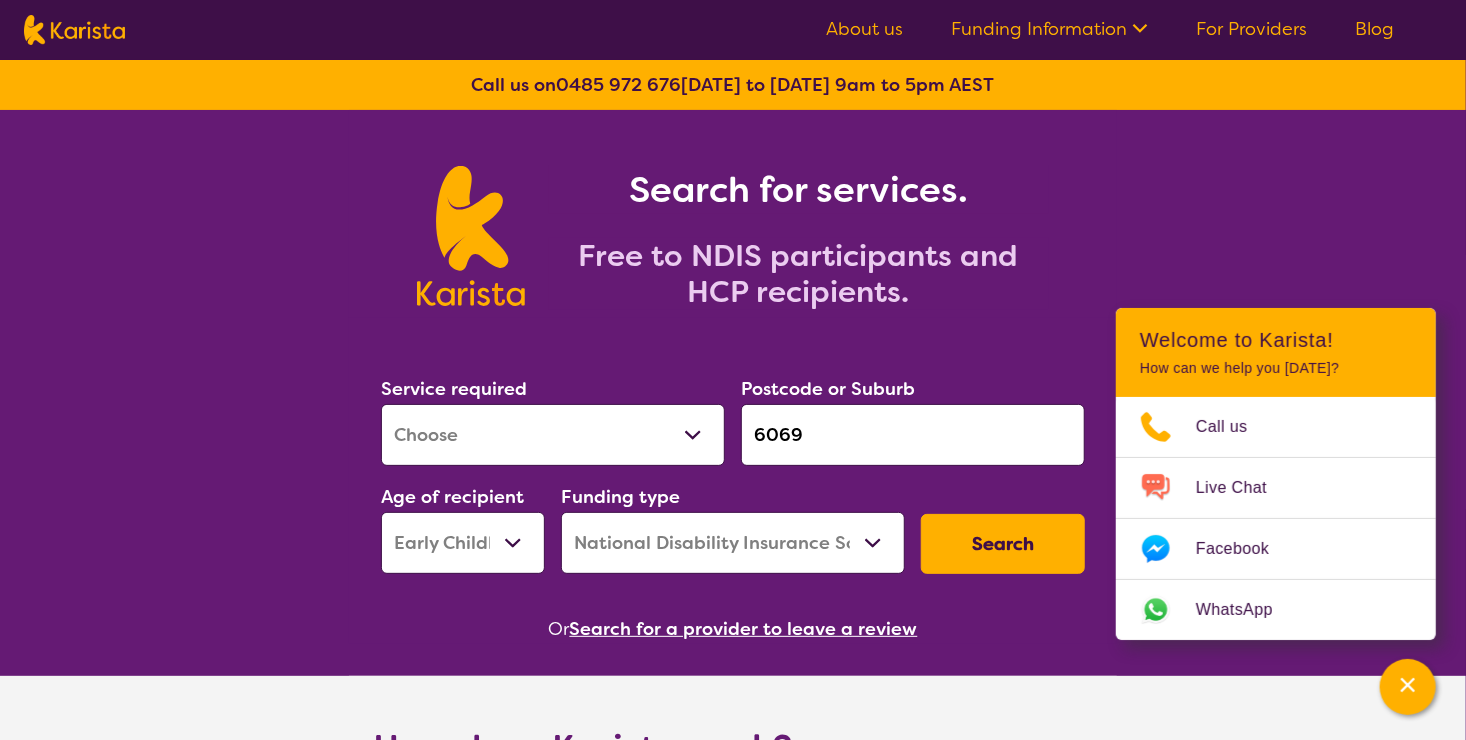 click on "Home Care Package (HCP) National Disability Insurance Scheme (NDIS) I don't know" at bounding box center (733, 543) 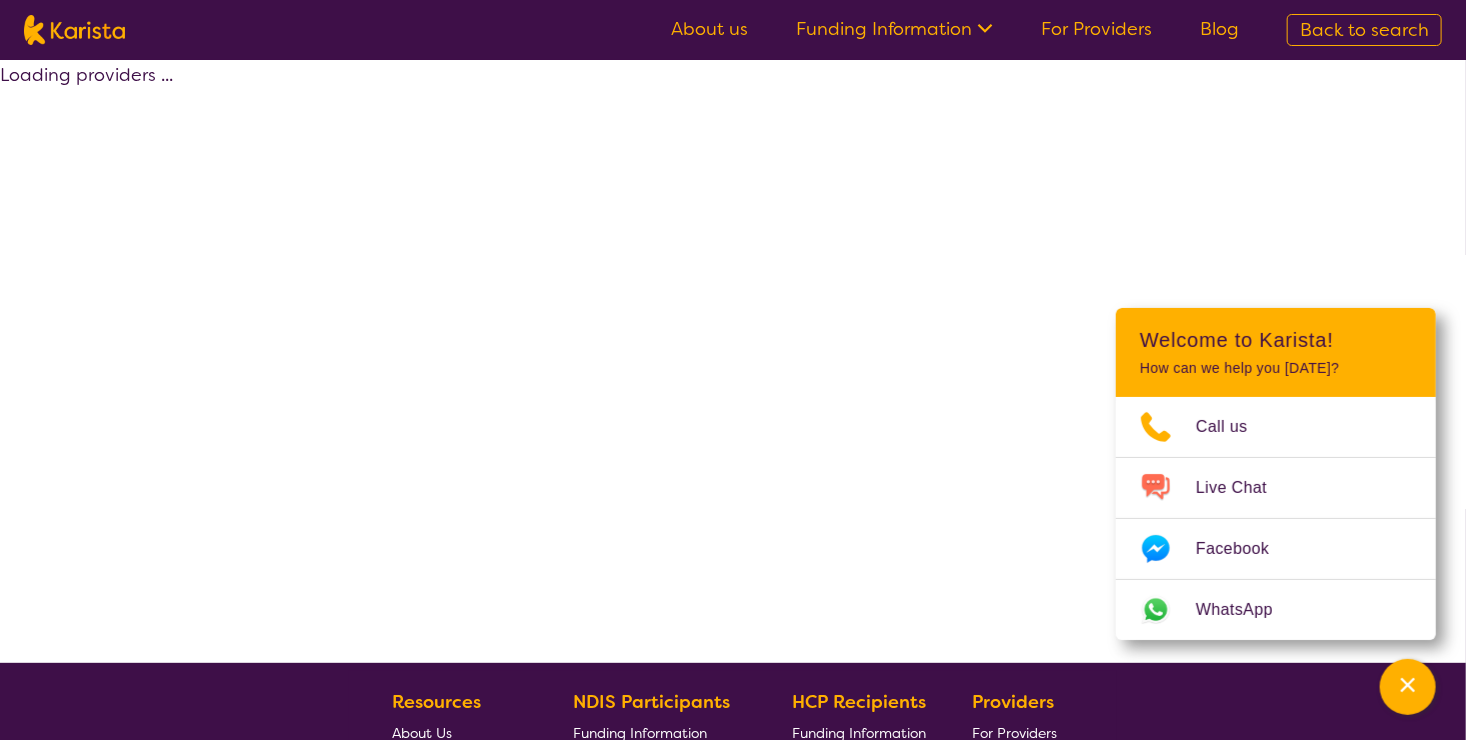 select on "by_score" 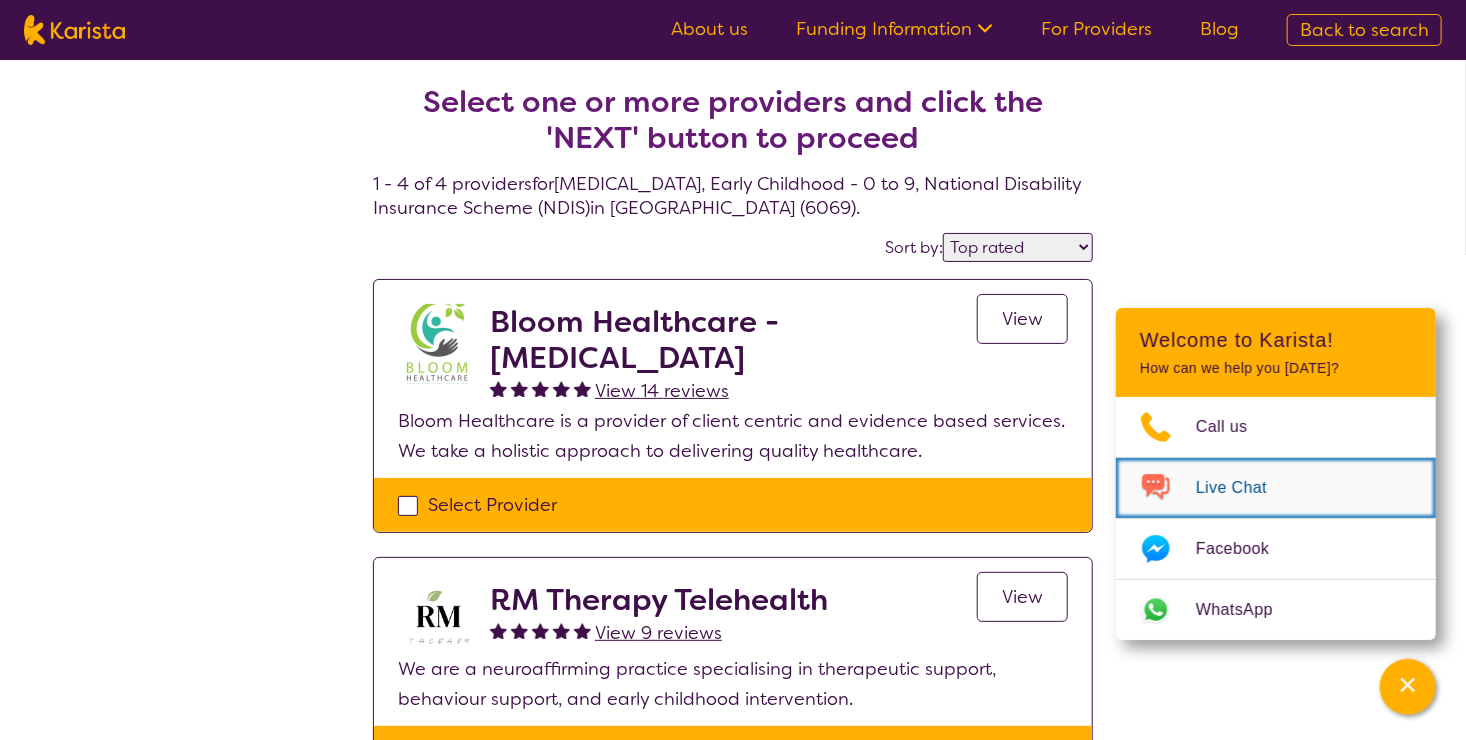 click on "Live Chat" at bounding box center [1243, 488] 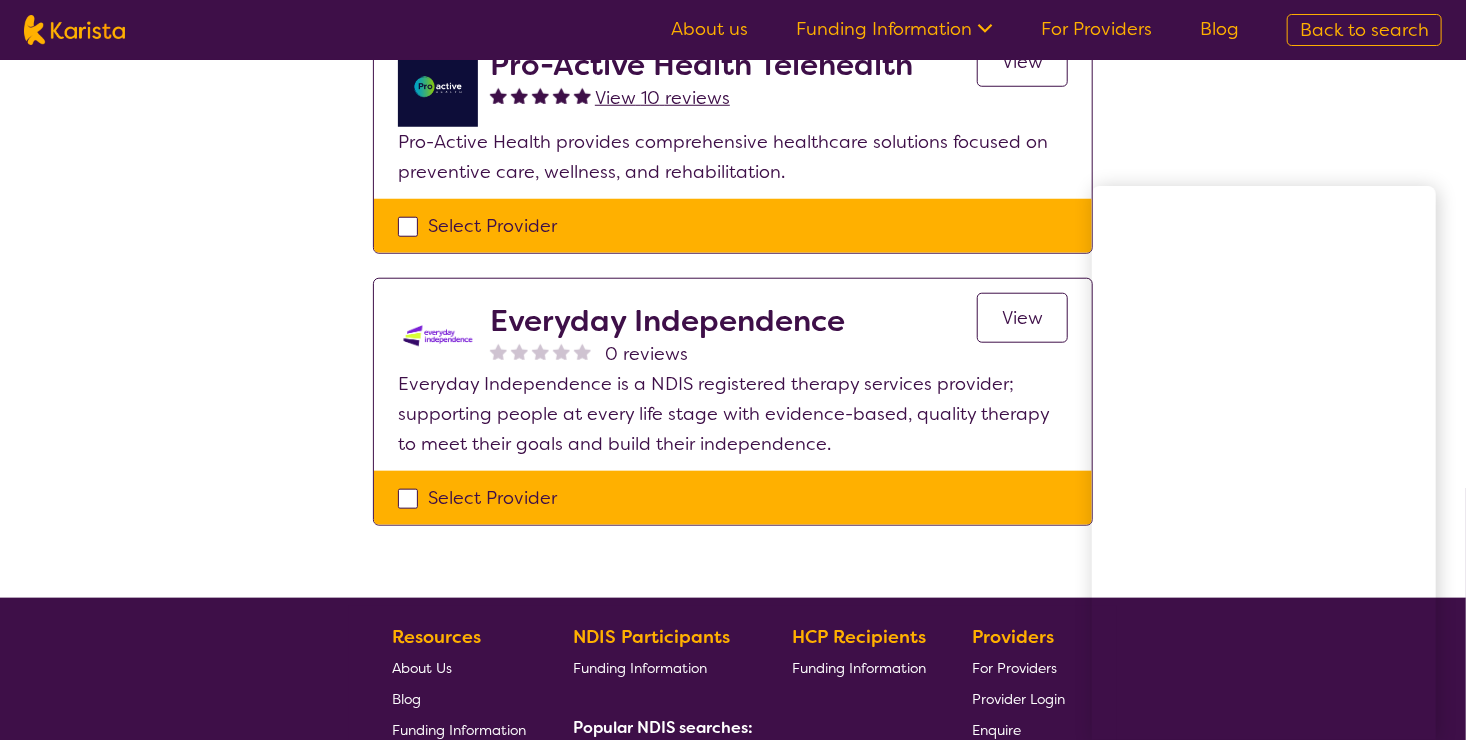scroll, scrollTop: 875, scrollLeft: 0, axis: vertical 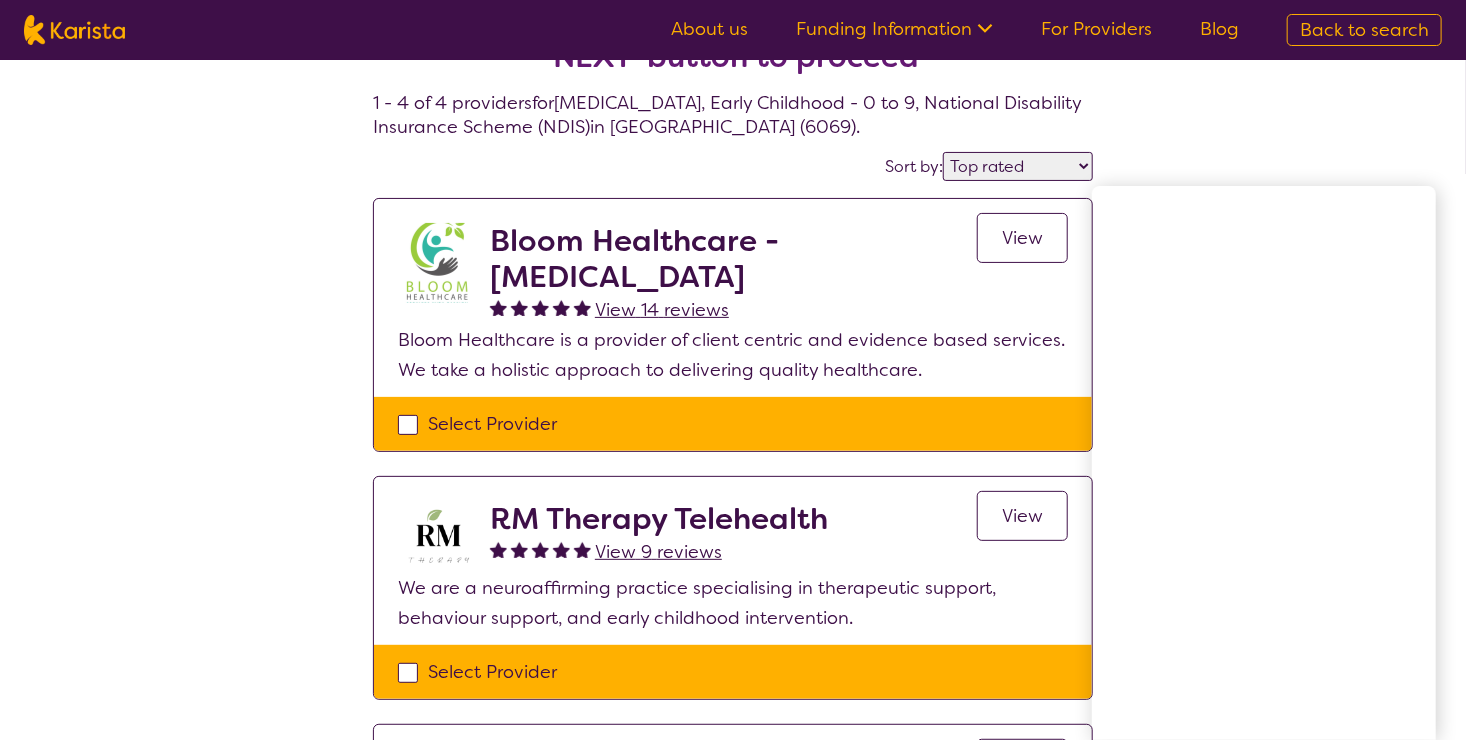 click on "View" at bounding box center [1022, 238] 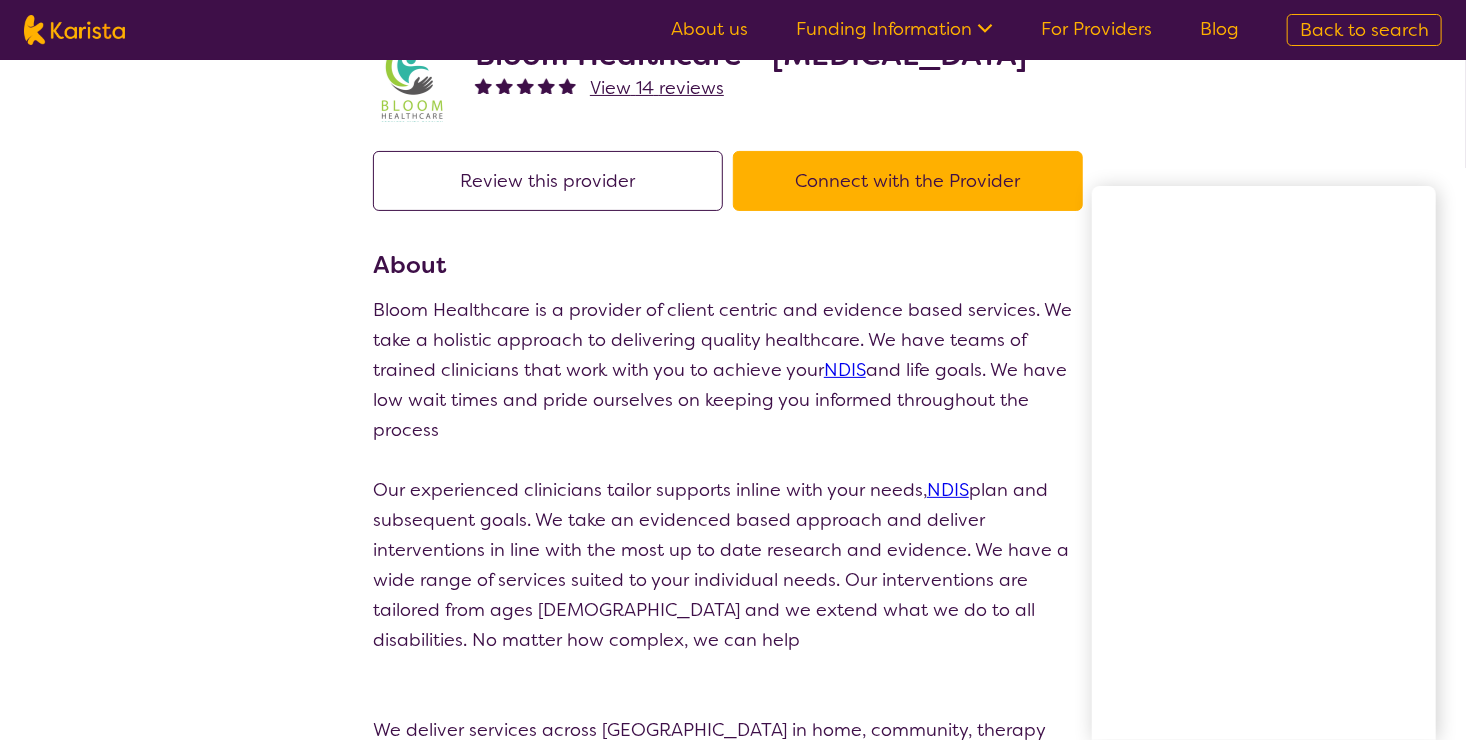 scroll, scrollTop: 0, scrollLeft: 0, axis: both 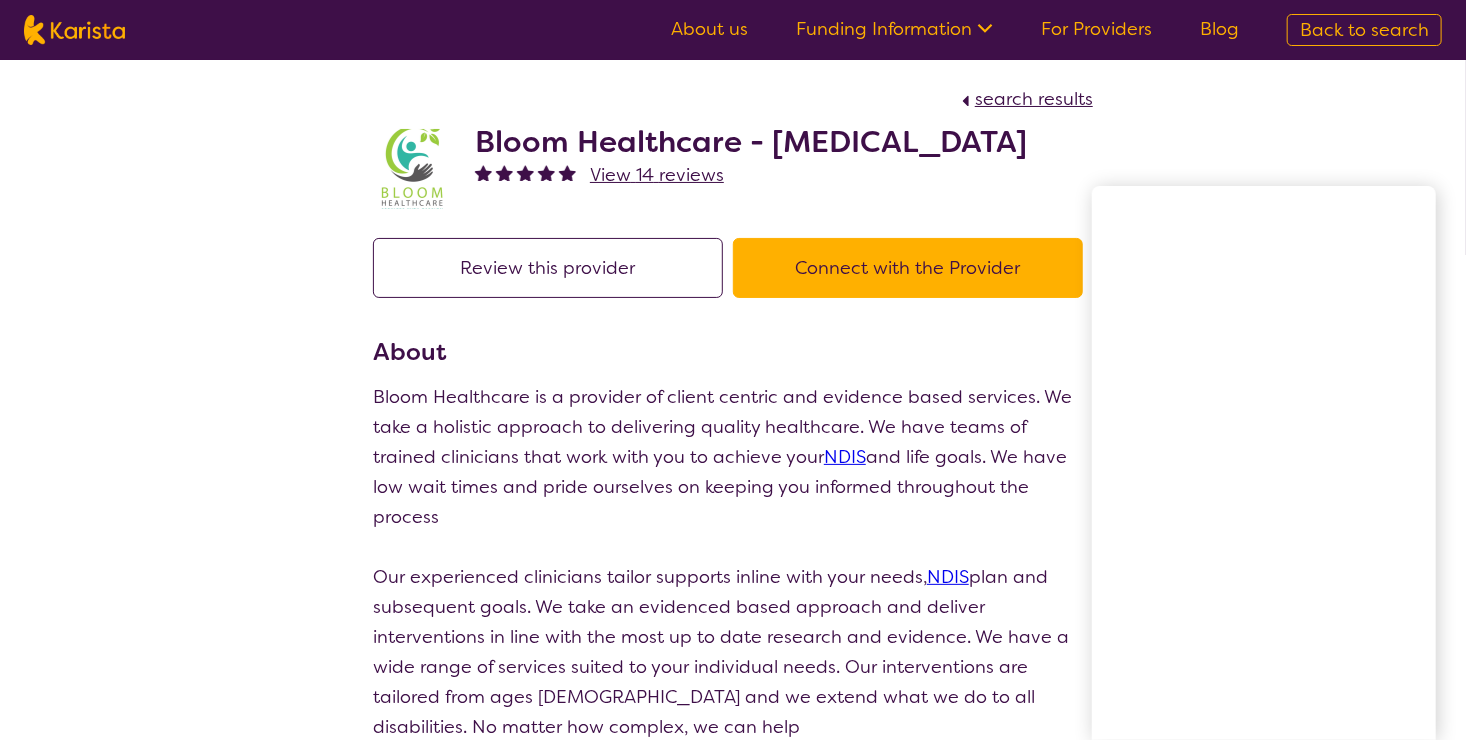 click on "Review this provider" at bounding box center (548, 268) 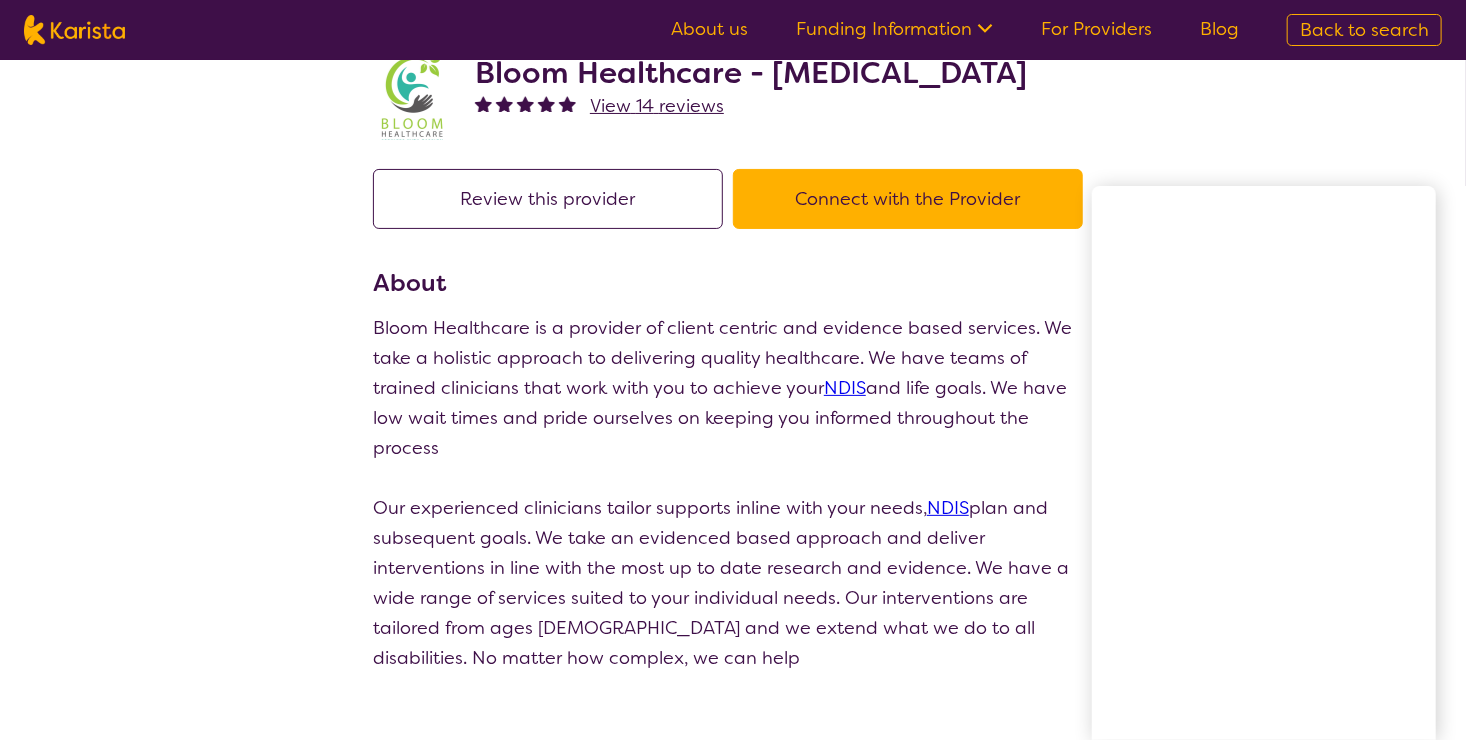 click on "Connect with the Provider" at bounding box center (908, 199) 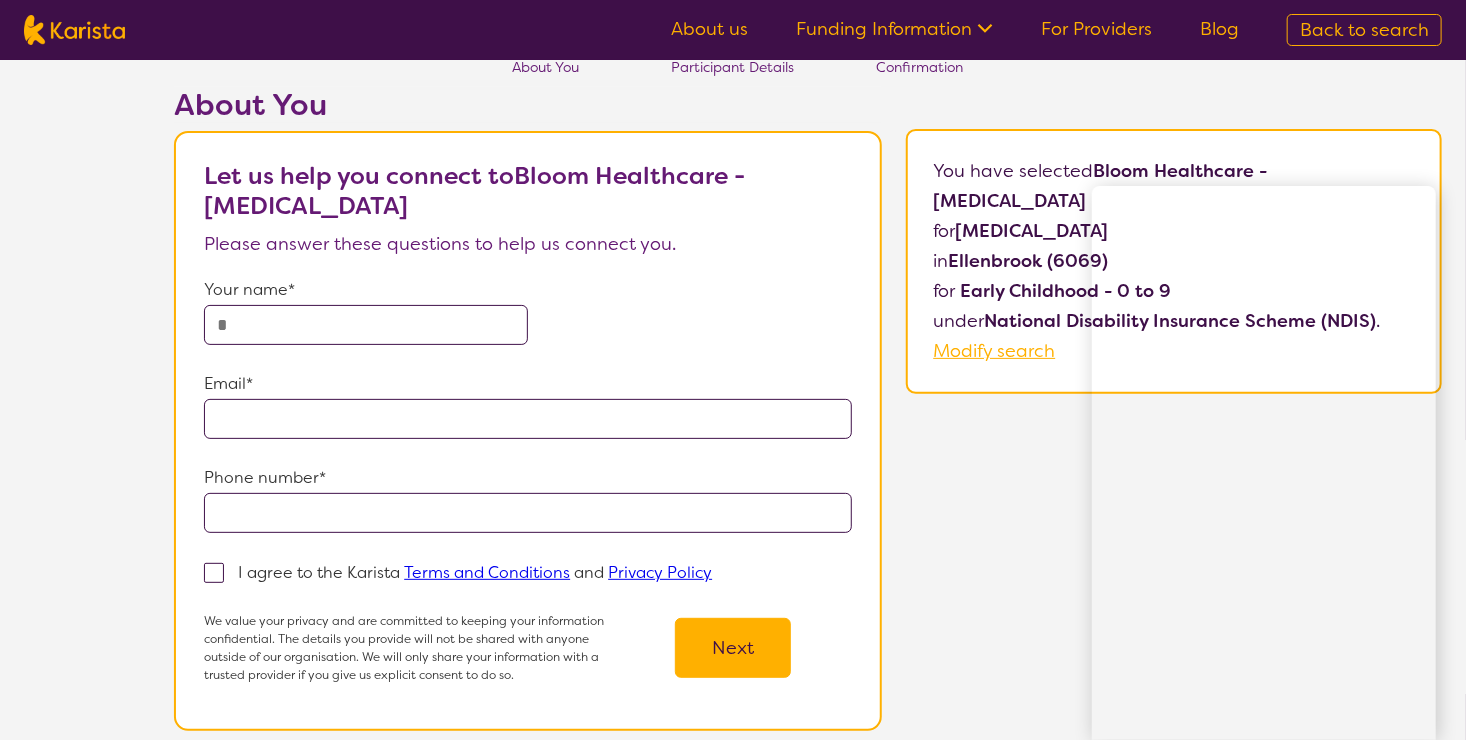 scroll, scrollTop: 0, scrollLeft: 0, axis: both 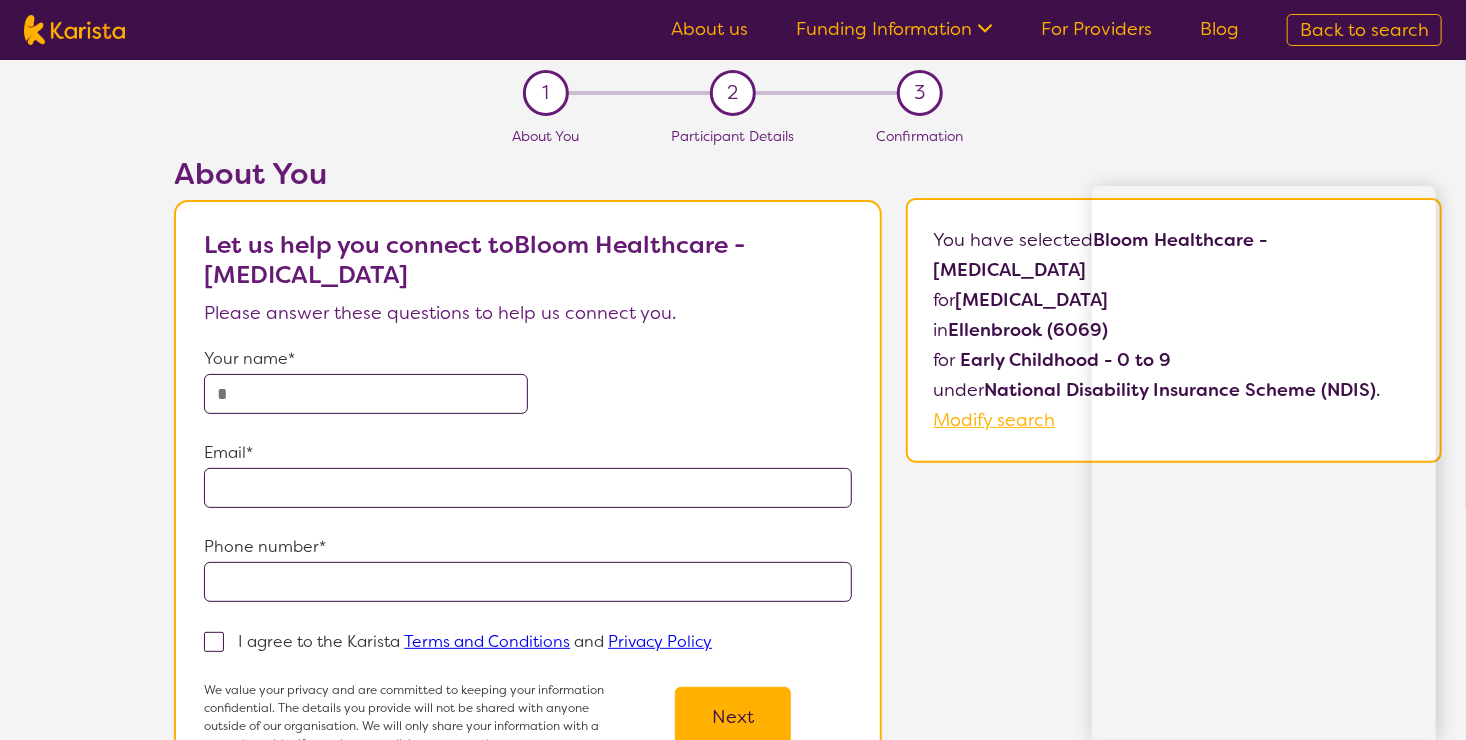 click at bounding box center (366, 394) 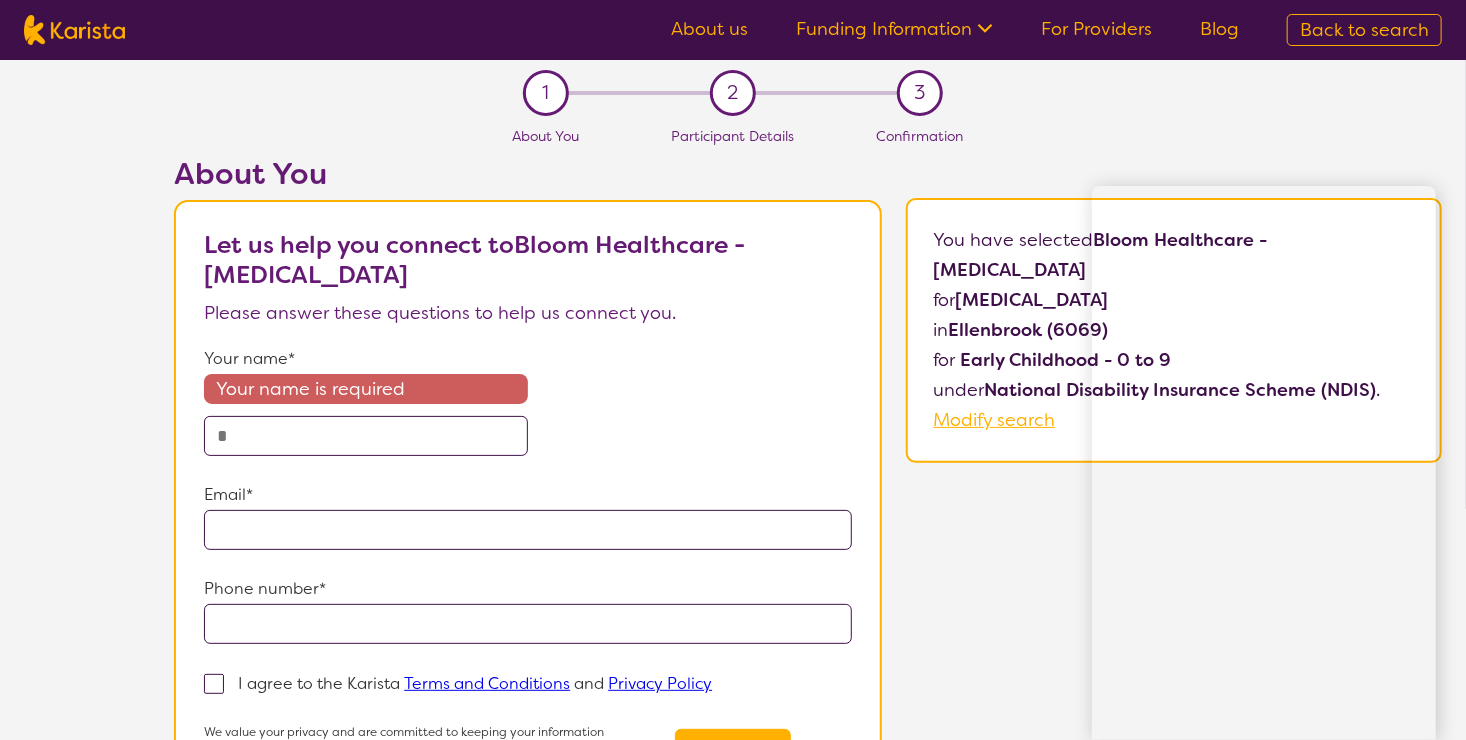 click on "About You Let us help you connect to  Bloom Healthcare - [MEDICAL_DATA] Please answer these questions to help us connect you. Your name* Your name is required Email* Phone number* I agree to the Karista   Terms and Conditions   and   Privacy Policy We value your privacy and are committed to keeping your information confidential. The details you provide will not be shared with anyone outside of our organisation. We will only share your information with a trusted provider if you give us explicit consent to do so. Next  You have selected  Bloom Healthcare - [MEDICAL_DATA]  for  [MEDICAL_DATA]   in   [GEOGRAPHIC_DATA] (6069)  for      Early Childhood - 0 to 9    under  National Disability Insurance Scheme (NDIS) .   Modify search" at bounding box center (808, 511) 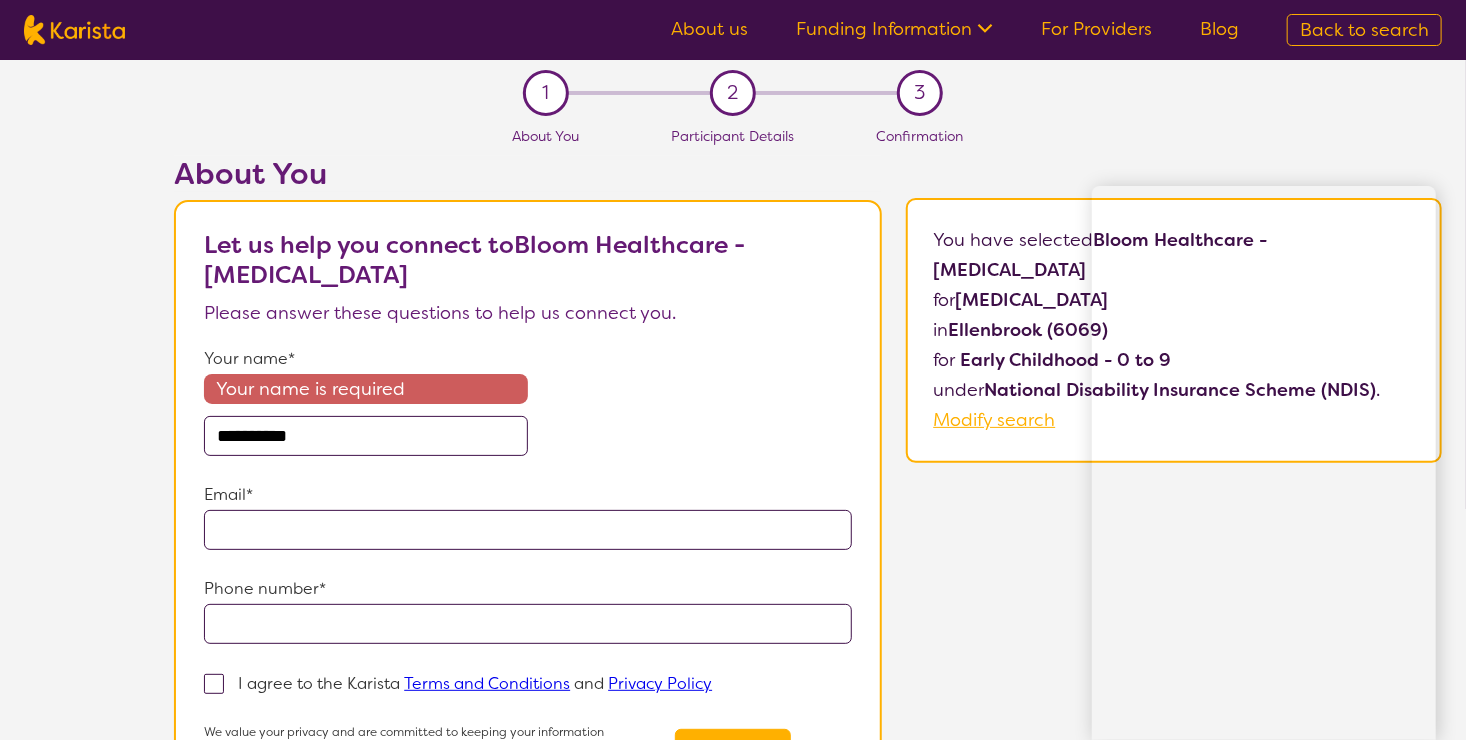 type on "**********" 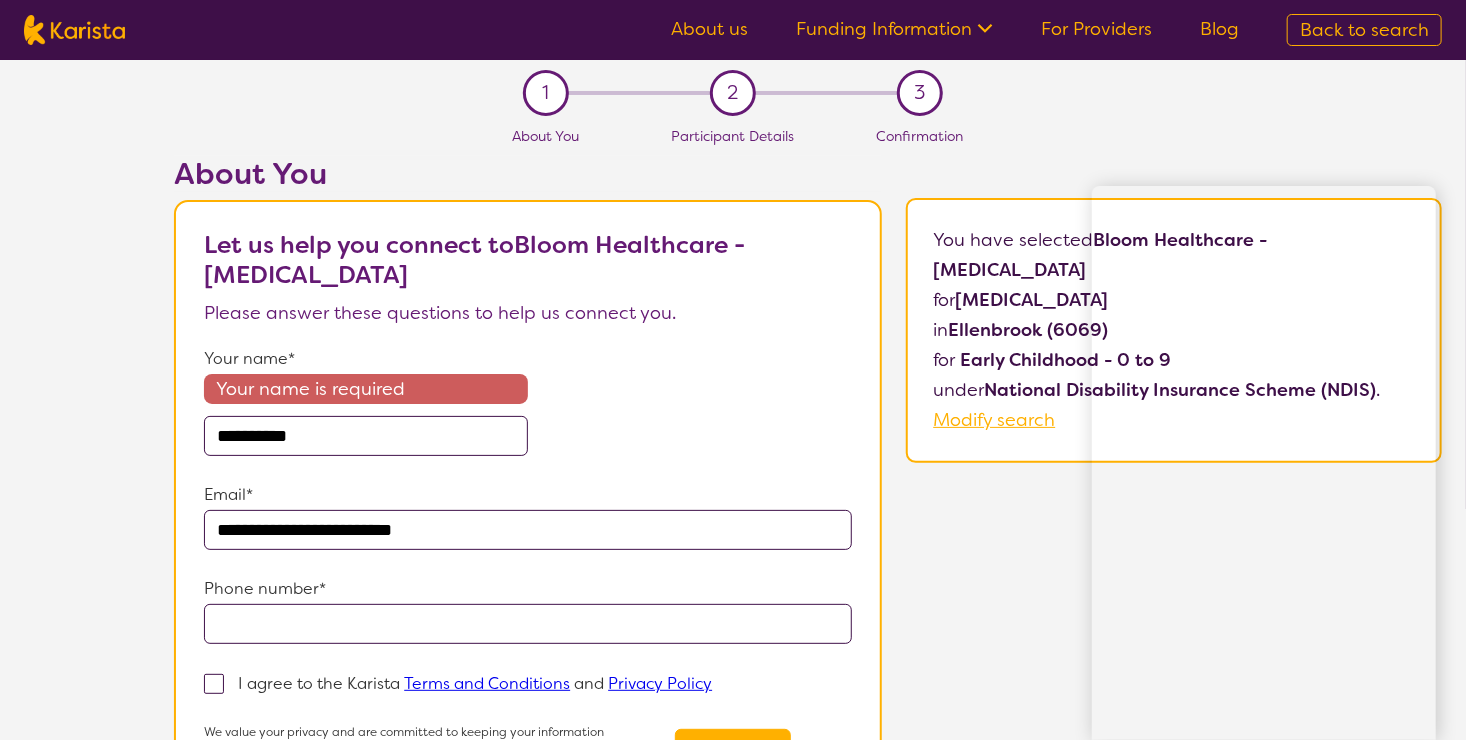 type on "**********" 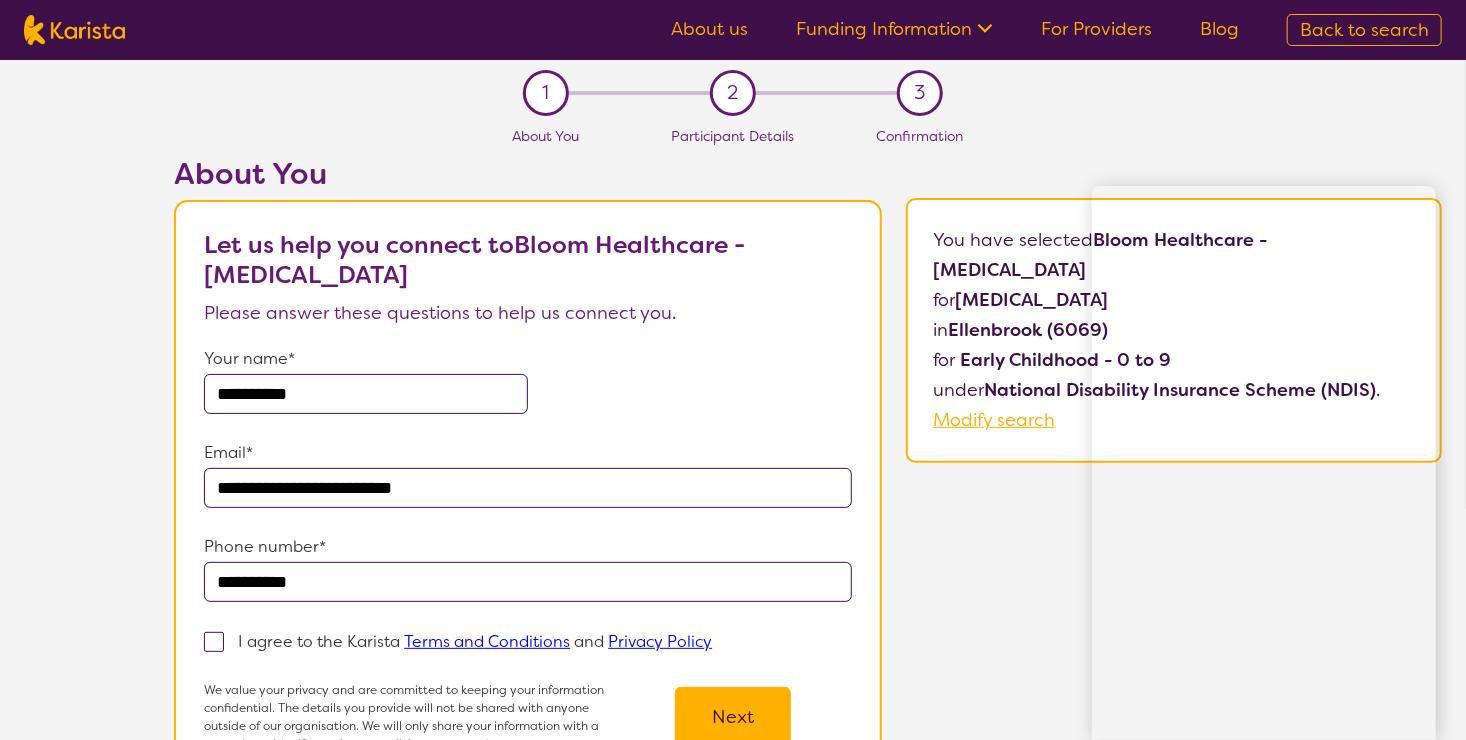 type on "**********" 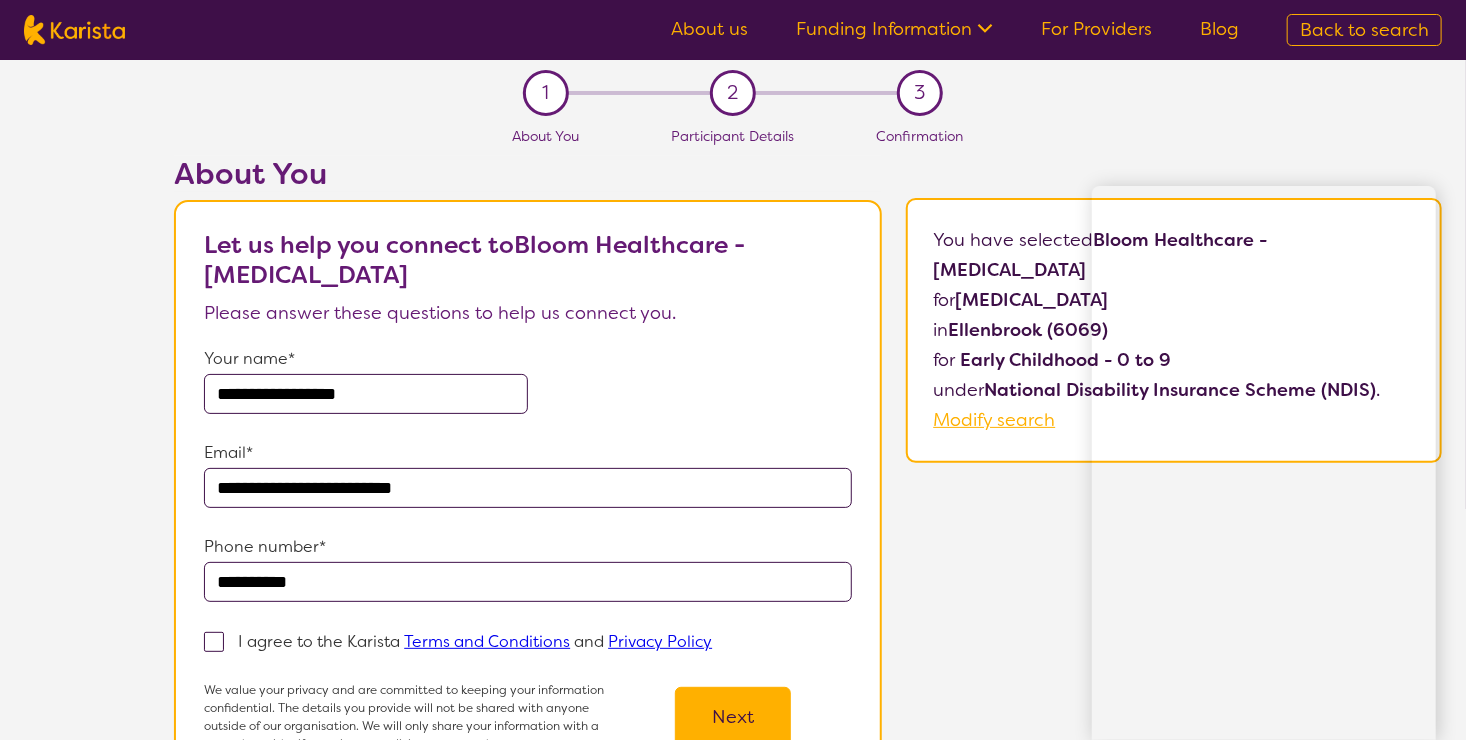 drag, startPoint x: 401, startPoint y: 390, endPoint x: -51, endPoint y: 342, distance: 454.54153 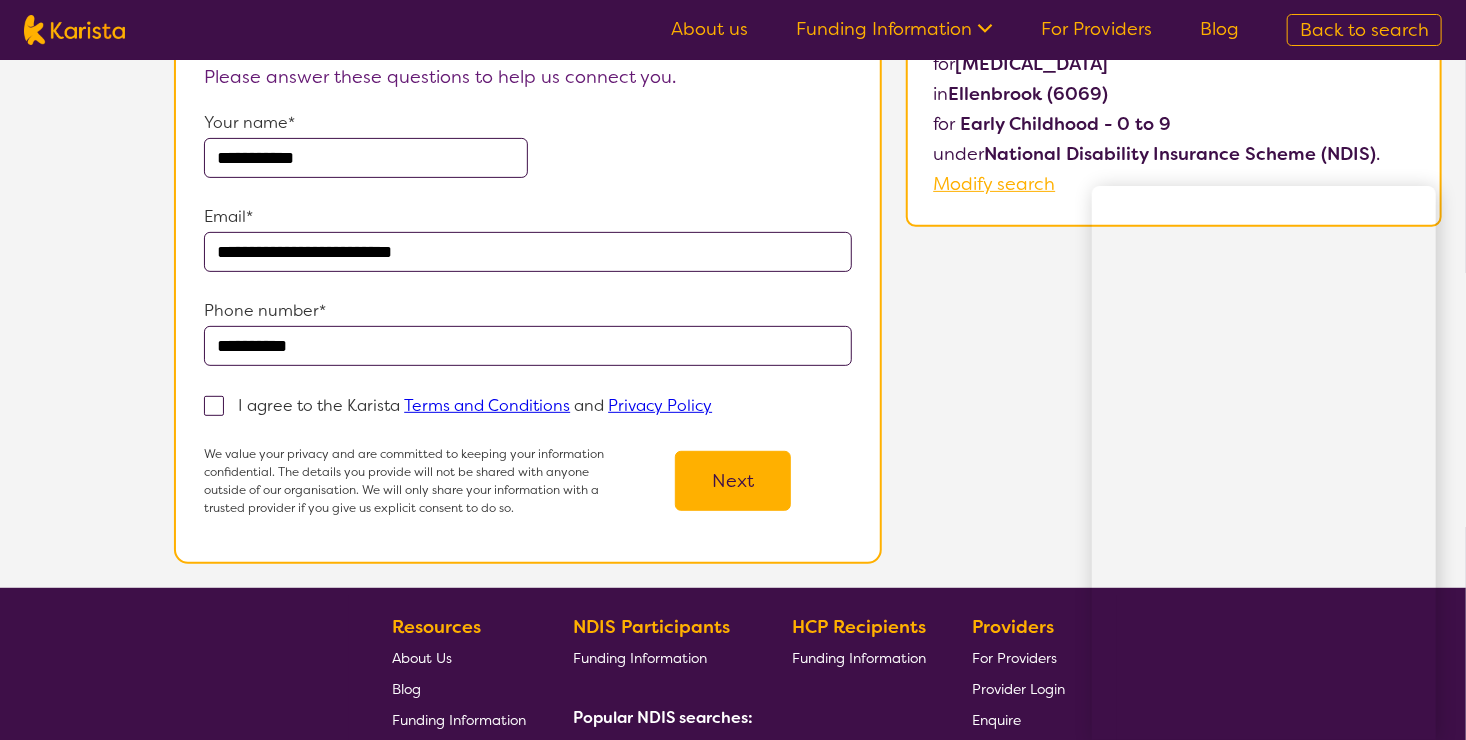 scroll, scrollTop: 277, scrollLeft: 0, axis: vertical 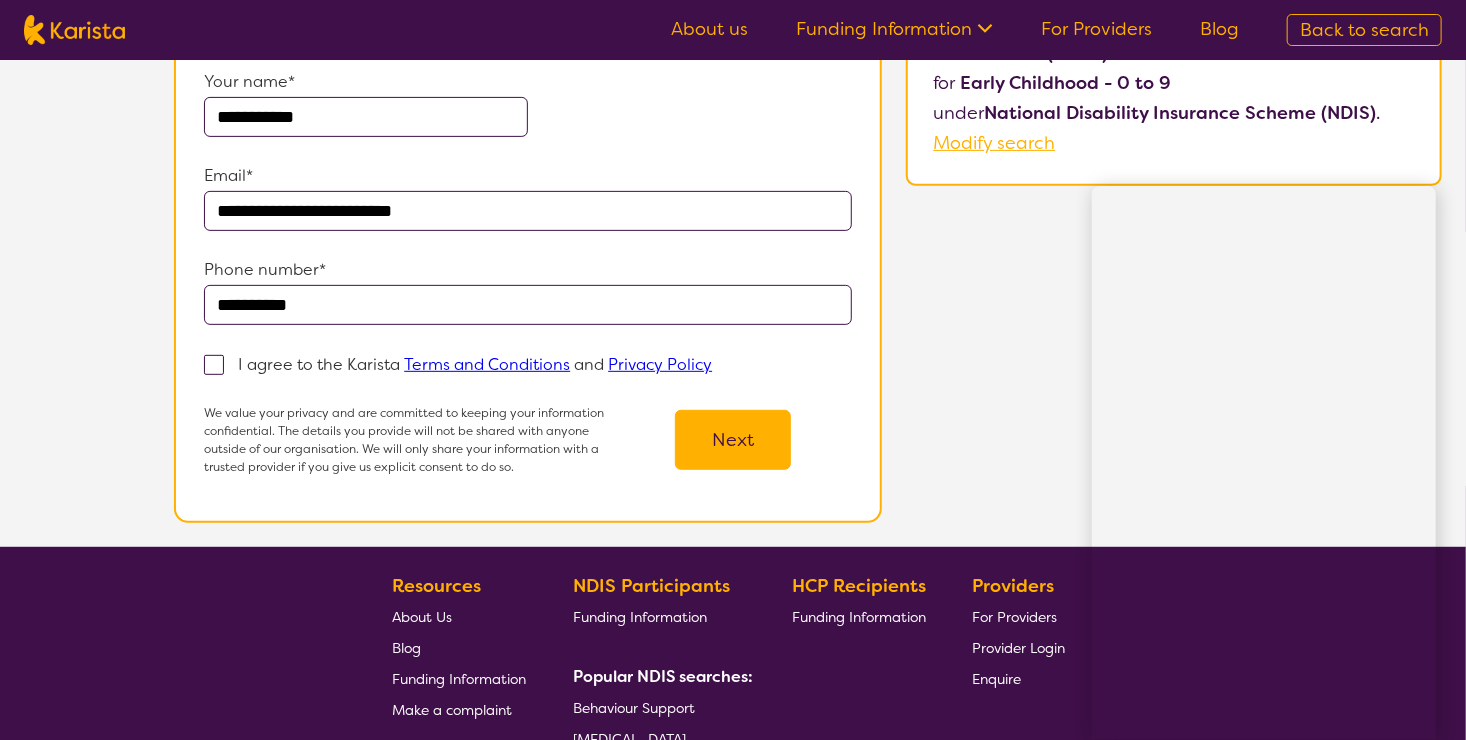 type on "**********" 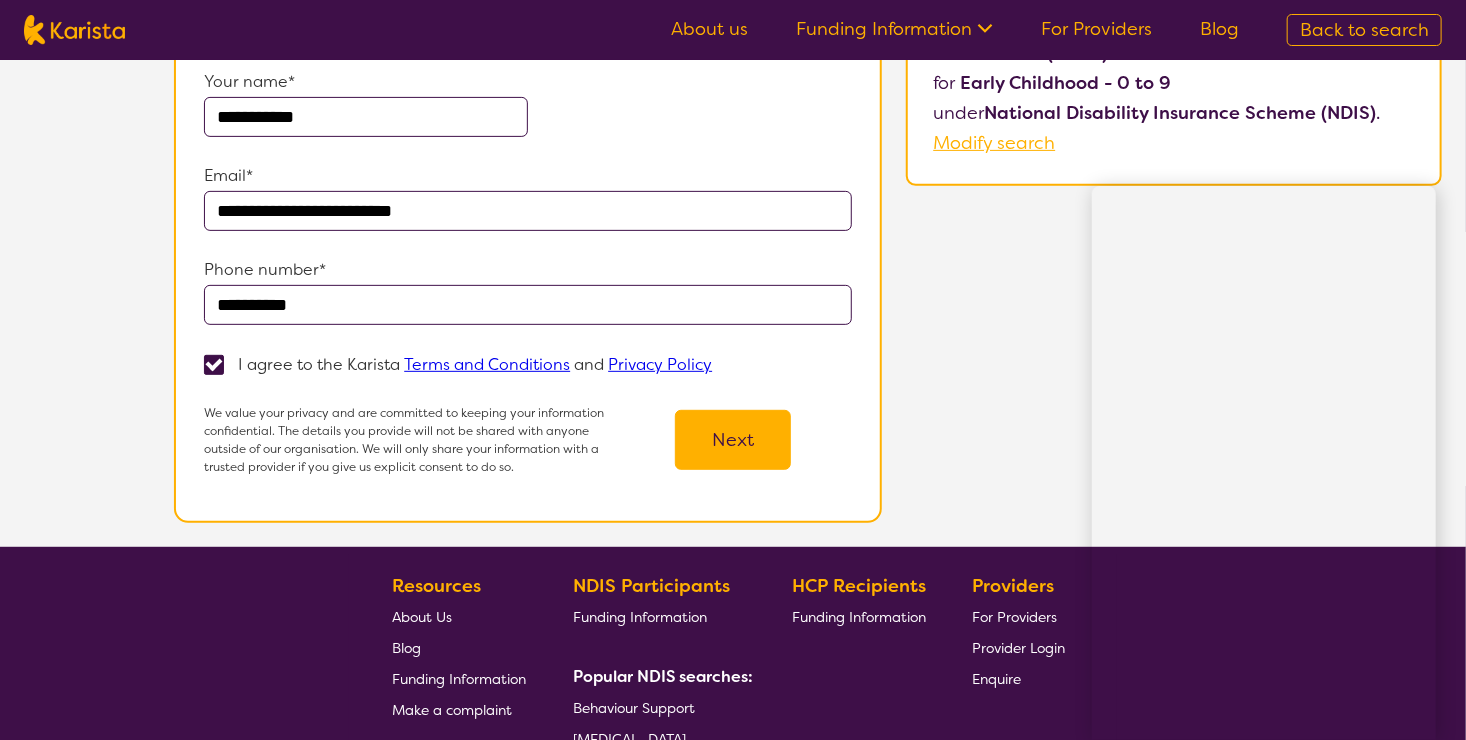click on "Next" at bounding box center [733, 440] 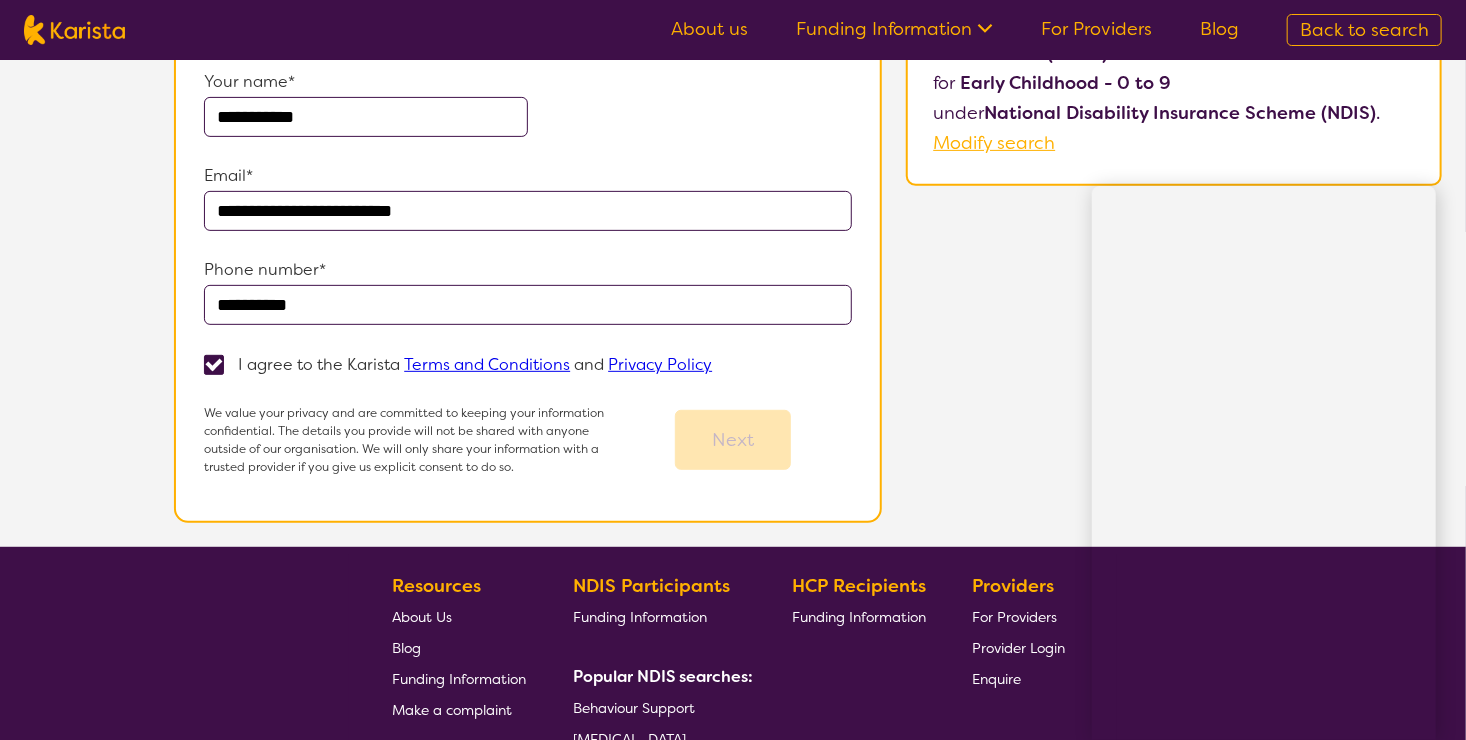 scroll, scrollTop: 0, scrollLeft: 0, axis: both 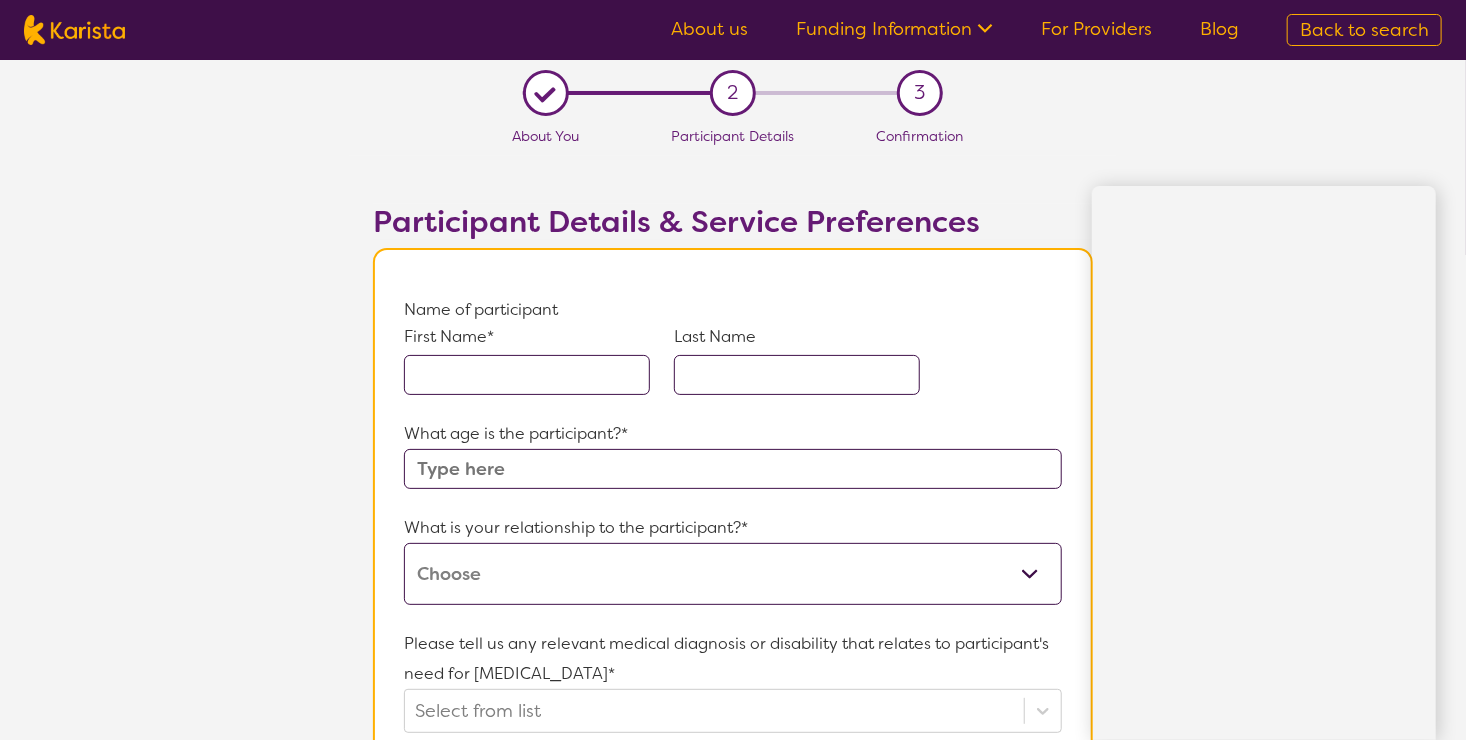 click at bounding box center [527, 375] 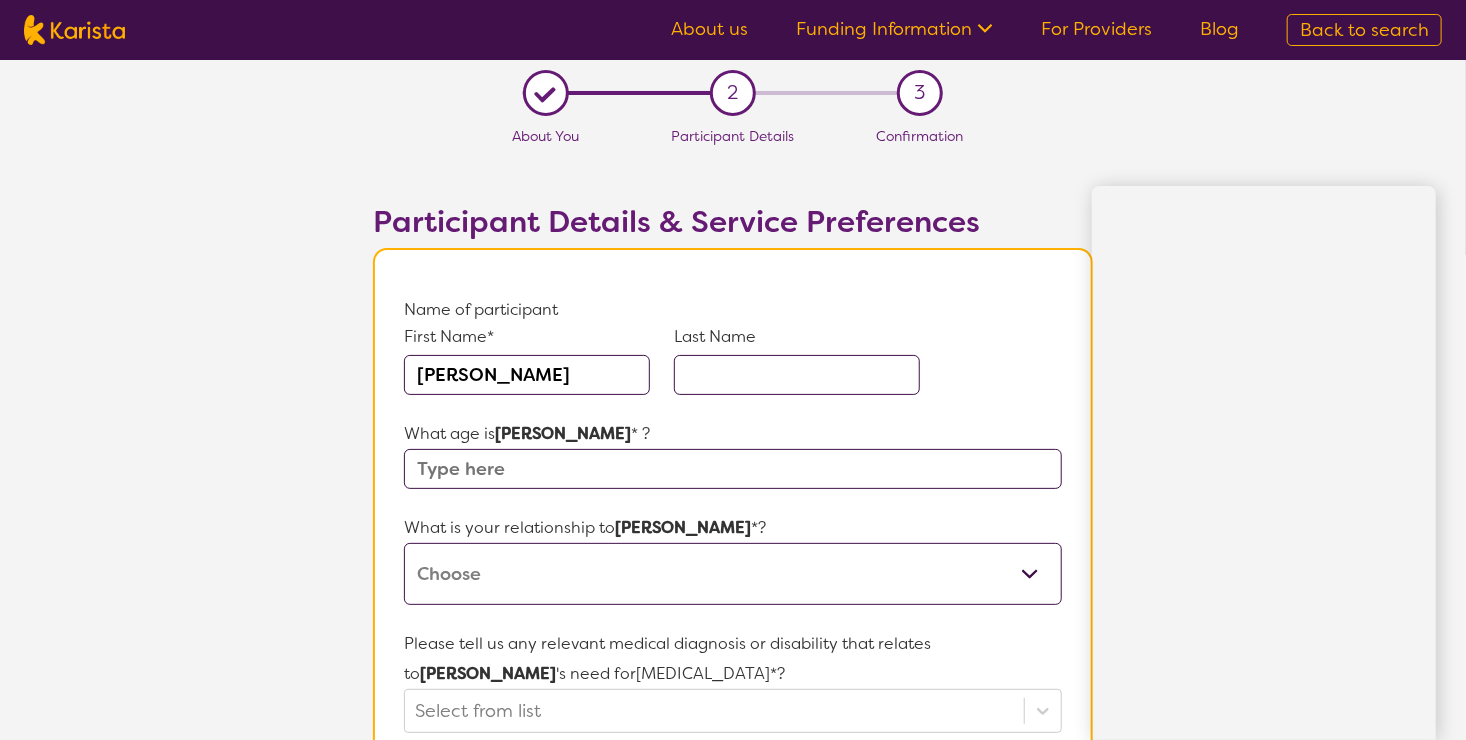type on "[PERSON_NAME]" 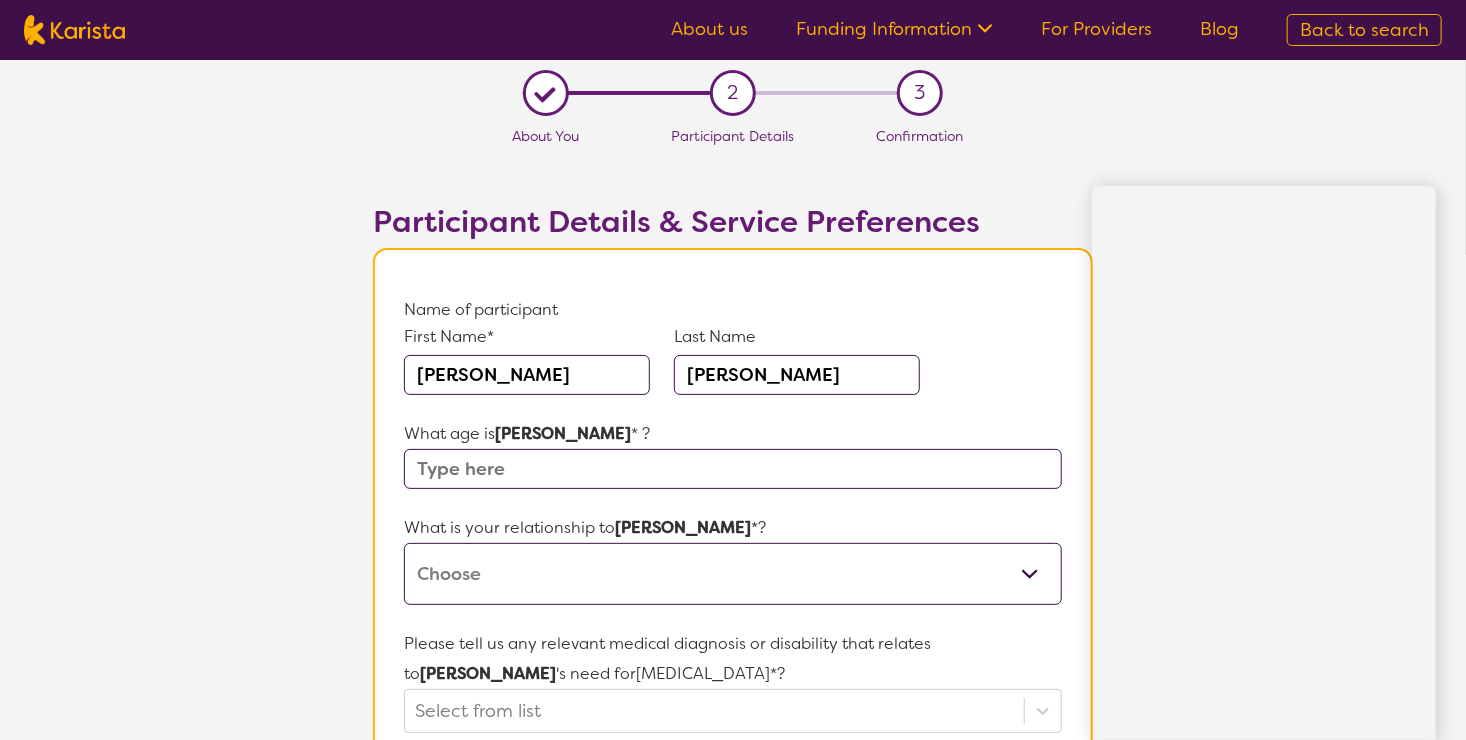 type on "[PERSON_NAME]" 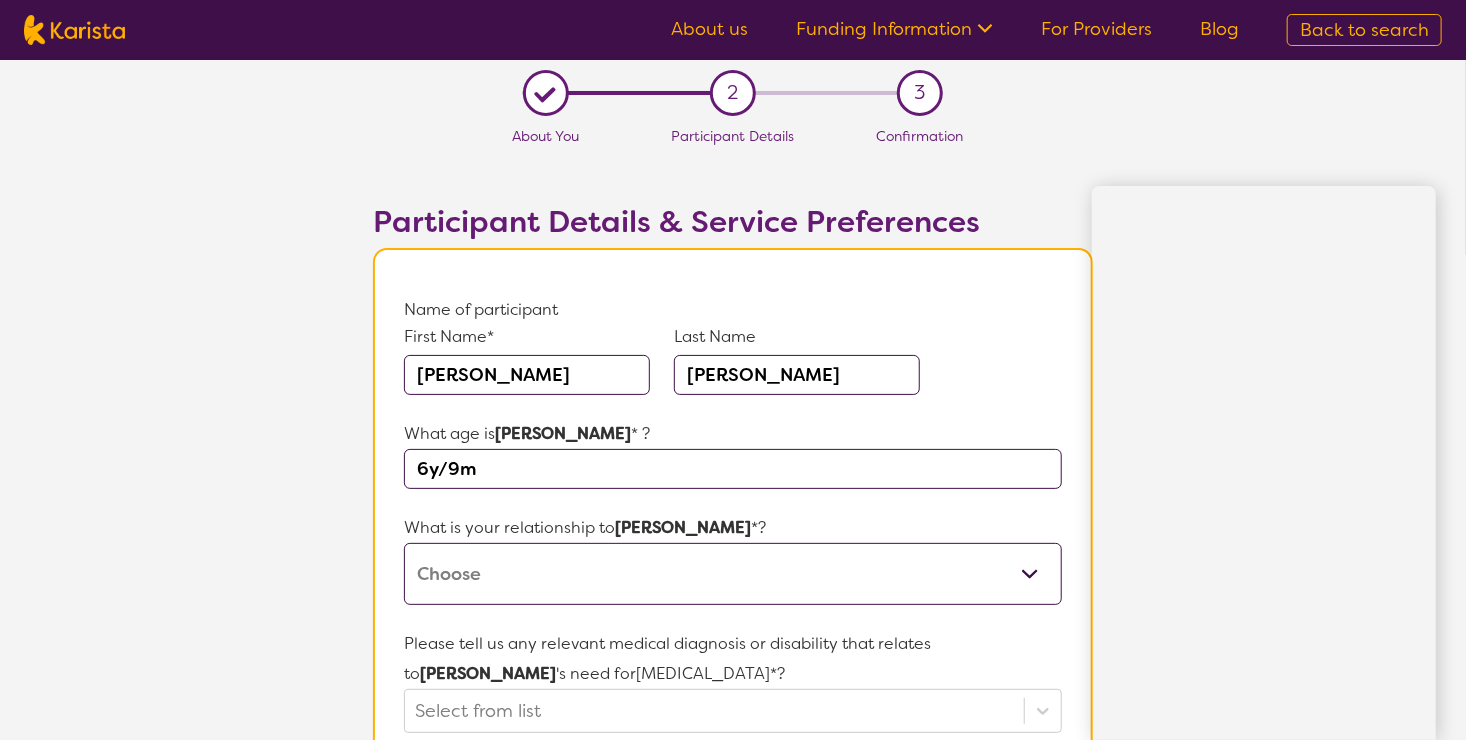 type on "6y/9m" 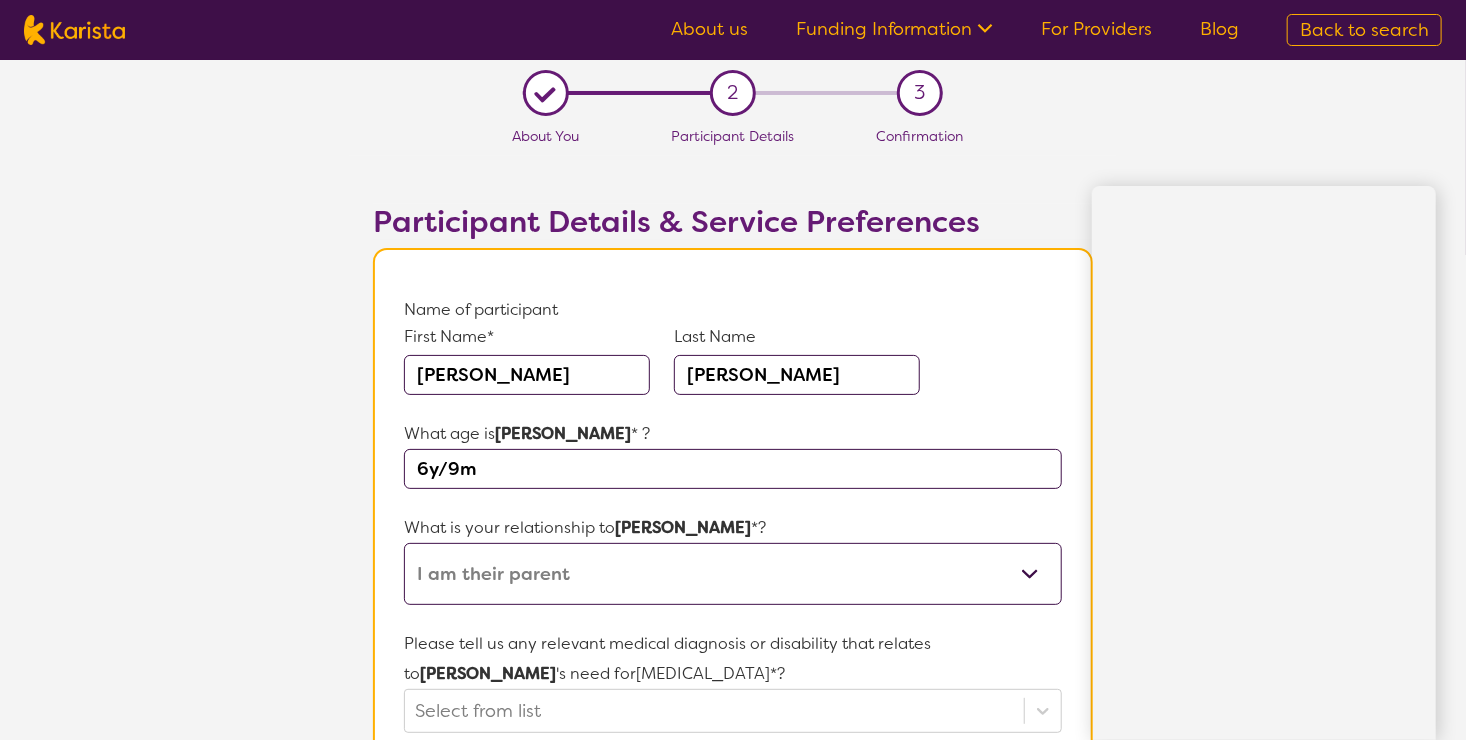 click on "This request is for myself I am their parent I am their child I am their spouse/partner I am their carer I am their Support Coordinator I am their Local Area Coordinator I am their Child Safety Officer I am their Aged Care Case Worker Other" at bounding box center (733, 574) 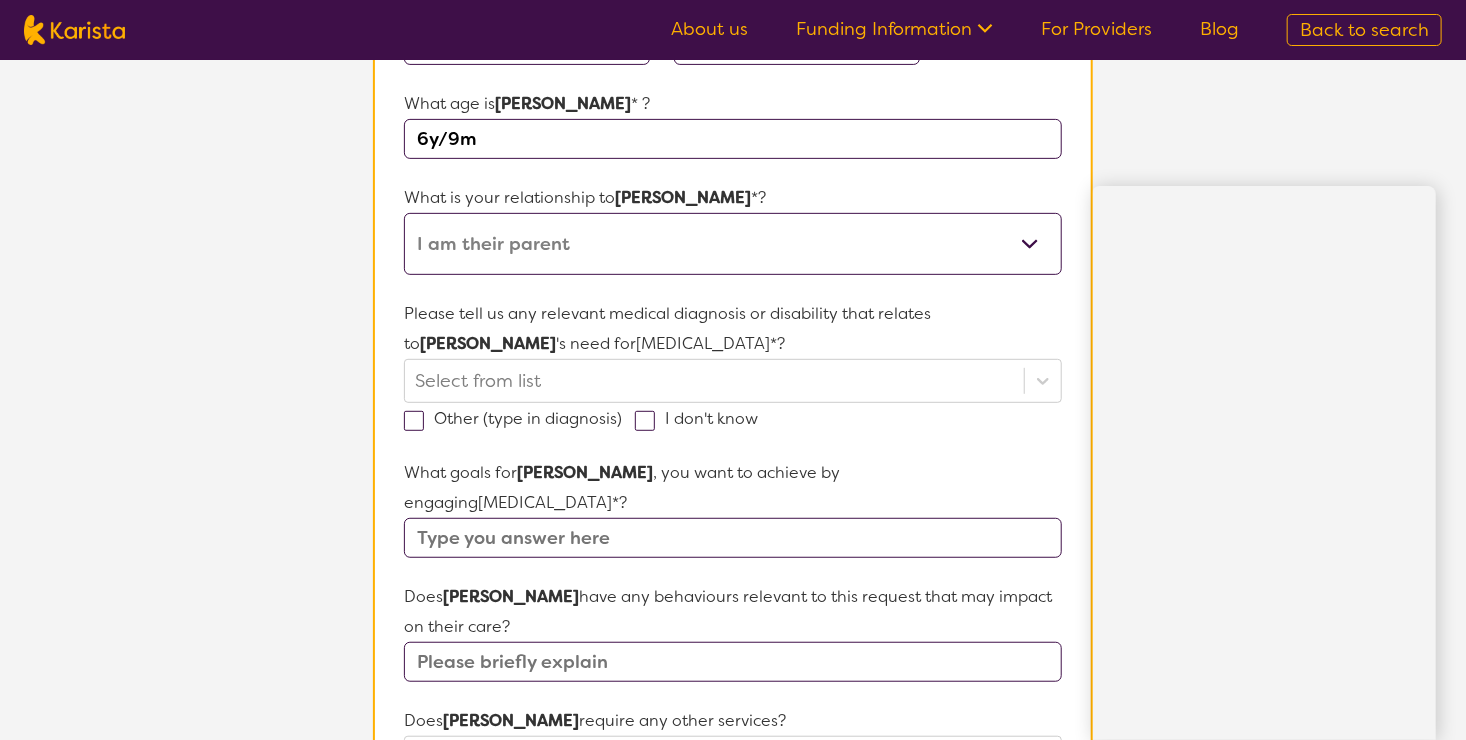 scroll, scrollTop: 359, scrollLeft: 0, axis: vertical 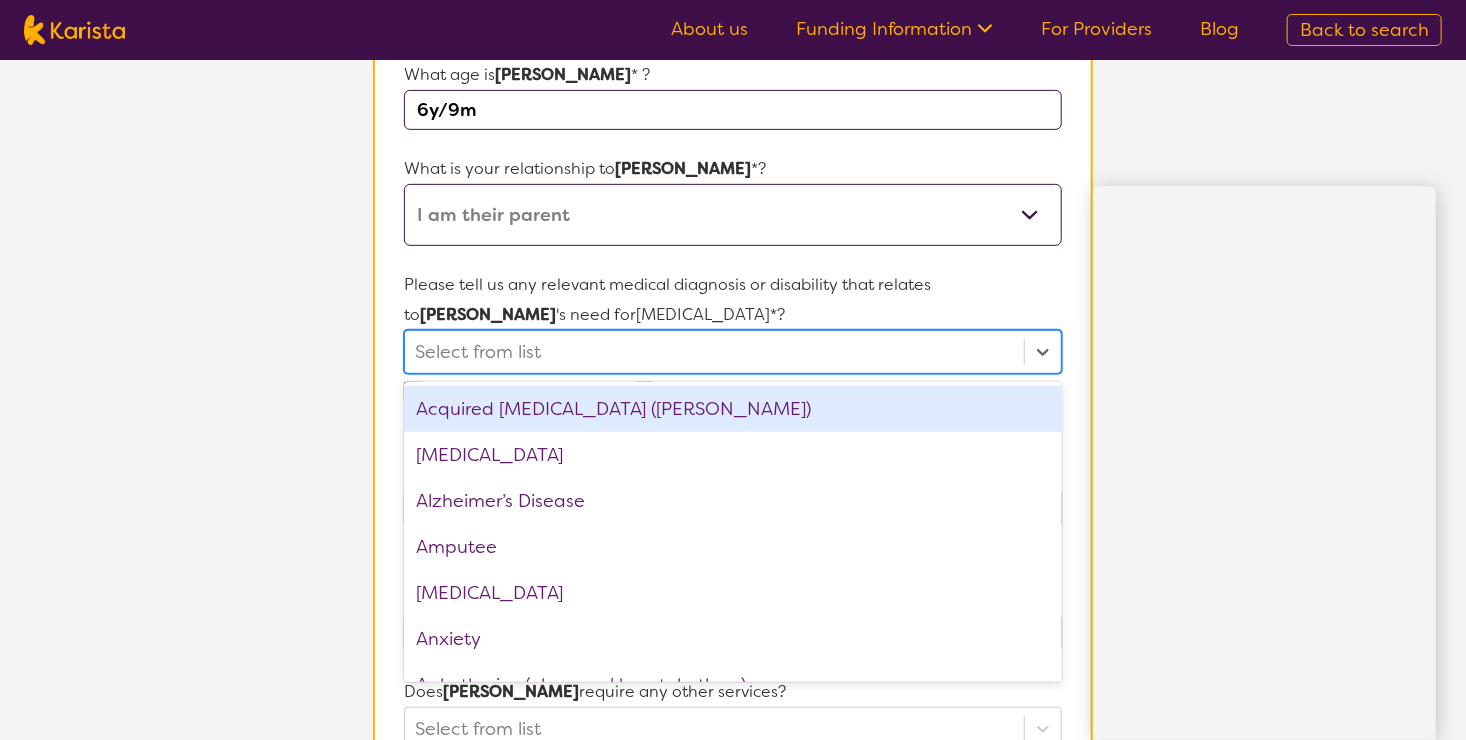 click at bounding box center (714, 352) 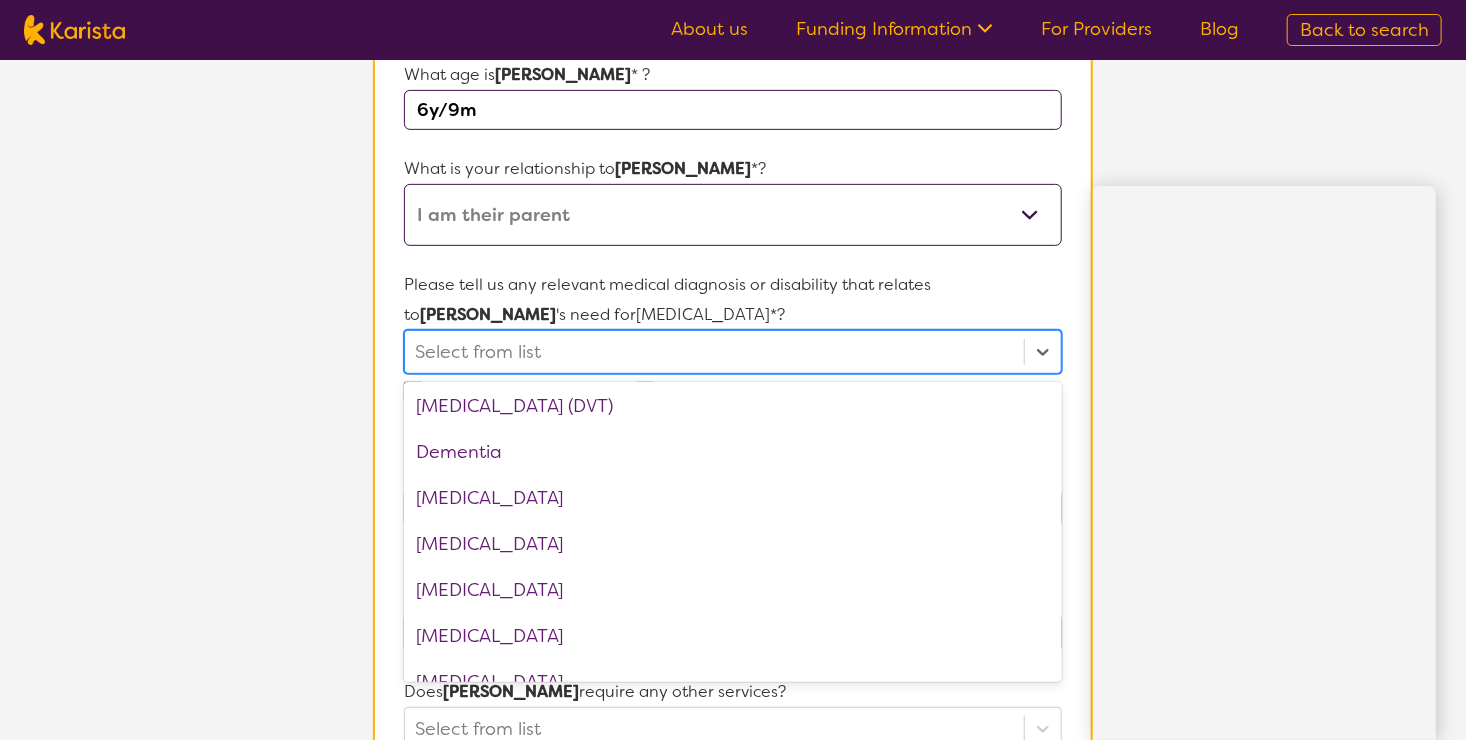 scroll, scrollTop: 980, scrollLeft: 0, axis: vertical 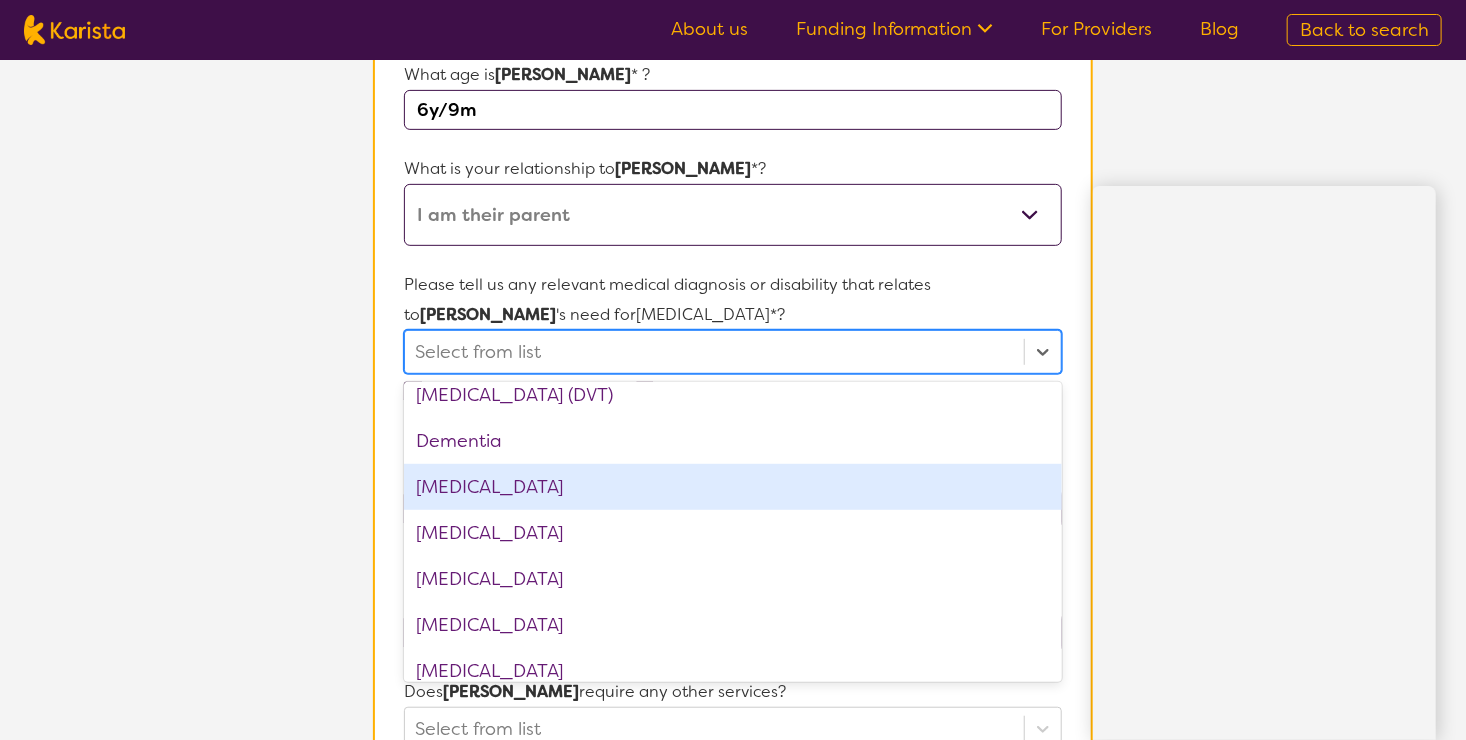 click on "[MEDICAL_DATA]" at bounding box center (733, 487) 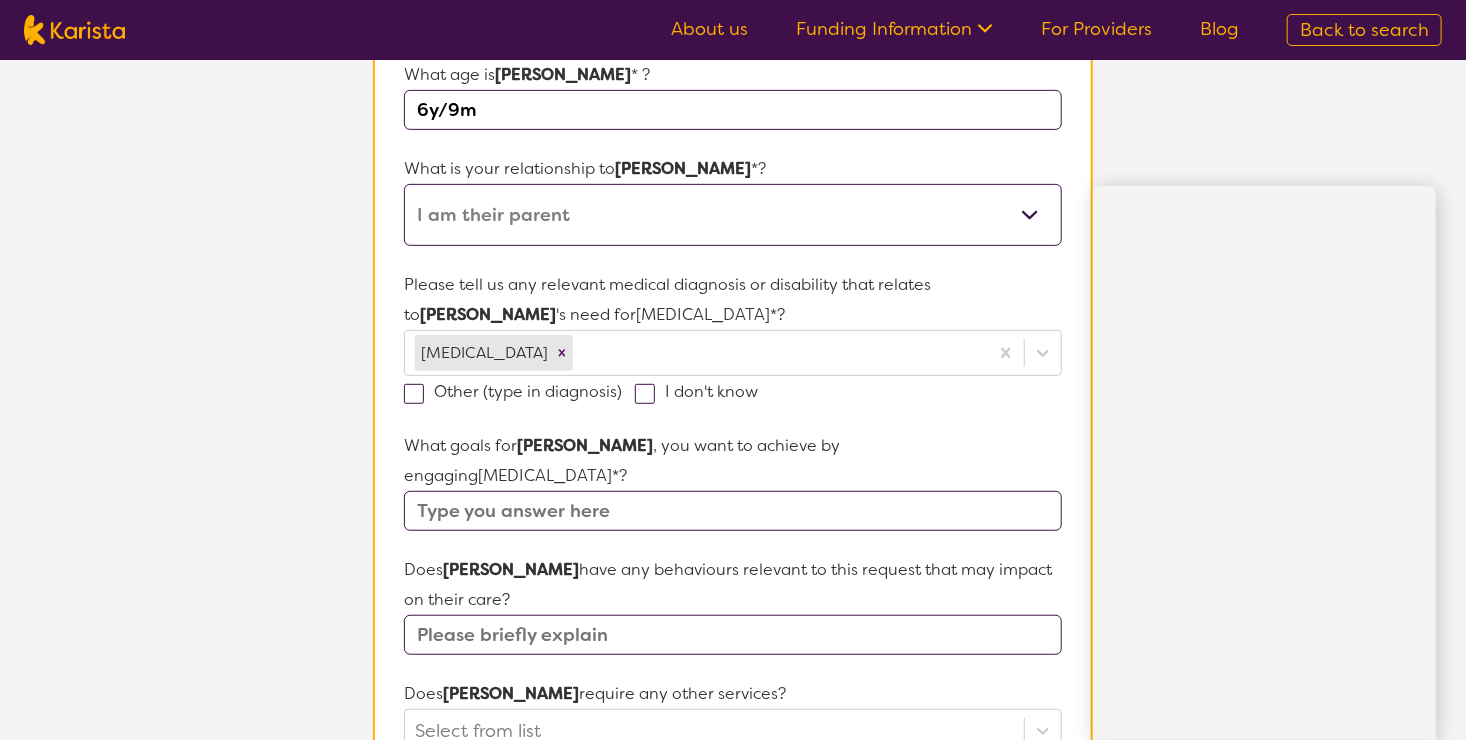 click on "L About You 2 Participant Details 3 Confirmation Participant Details & Service Preferences Name of participant First Name* [PERSON_NAME] Last Name [PERSON_NAME] What age is  [PERSON_NAME]  * ? 6y/9m What is your relationship to  [PERSON_NAME]  *? This request is for myself I am their parent I am their child I am their spouse/partner I am their carer I am their Support Coordinator I am their Local Area Coordinator I am their Child Safety Officer I am their Aged Care Case Worker Other Please tell us any relevant medical diagnosis or disability that relates to  [PERSON_NAME]  's need for  [MEDICAL_DATA] *? [MEDICAL_DATA] Other (type in diagnosis) I don't know What goals for  [PERSON_NAME]  , you want to achieve by engaging  [MEDICAL_DATA] *? Does  [PERSON_NAME]   have any behaviours relevant to this request that may impact on their care? Does  [PERSON_NAME]   require any other services? Select from list Is there anything else specific to  [PERSON_NAME]  's needs that you think is important that has not been covered in these questions? How is  [PERSON_NAME]" at bounding box center [733, 598] 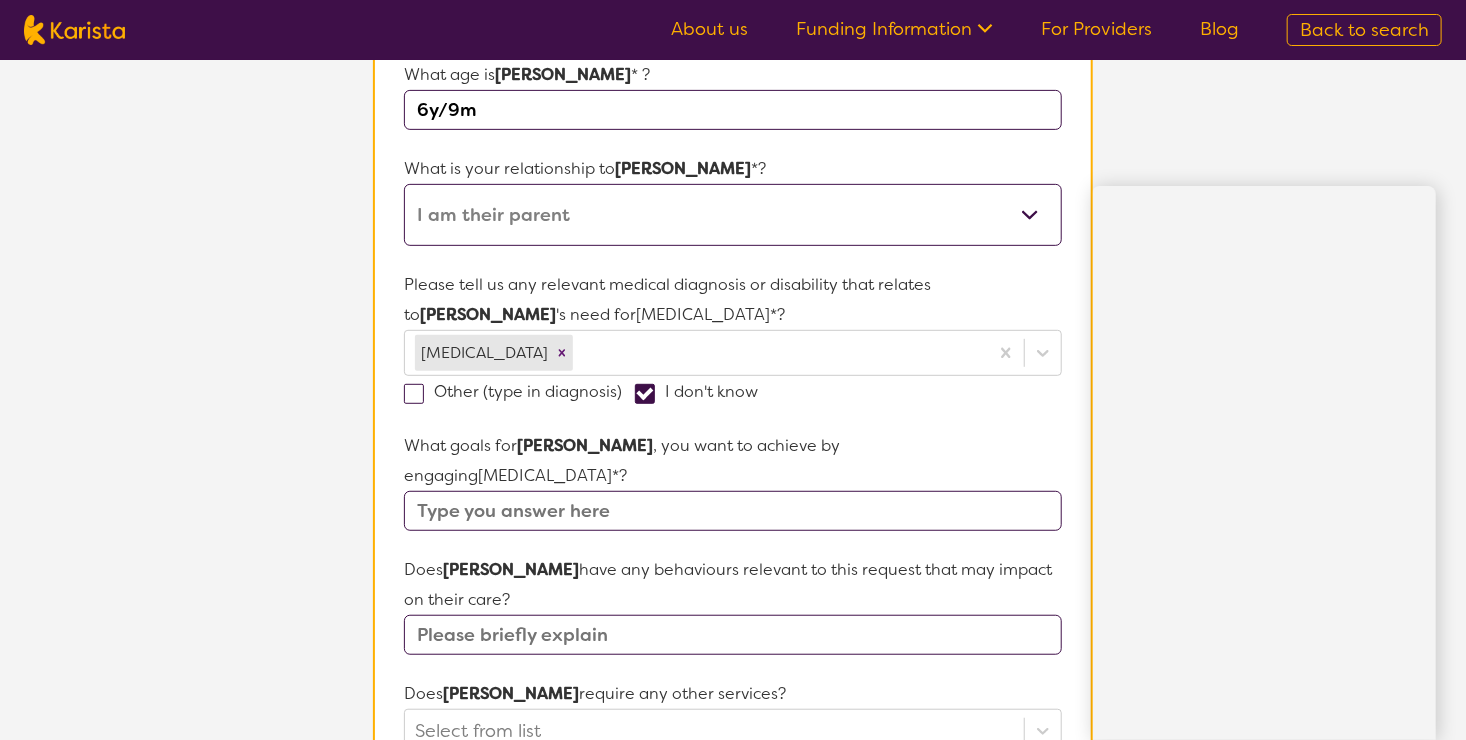 click at bounding box center (645, 394) 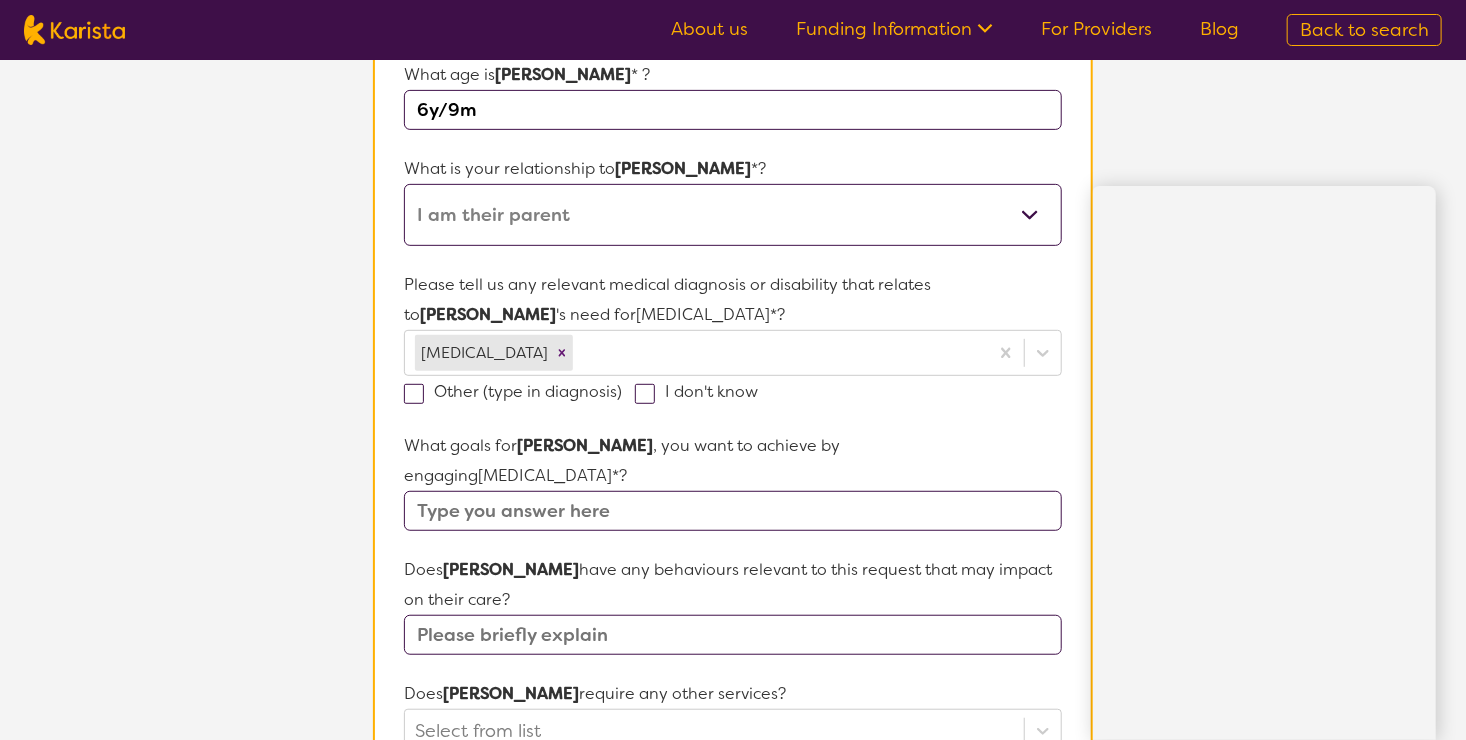checkbox on "false" 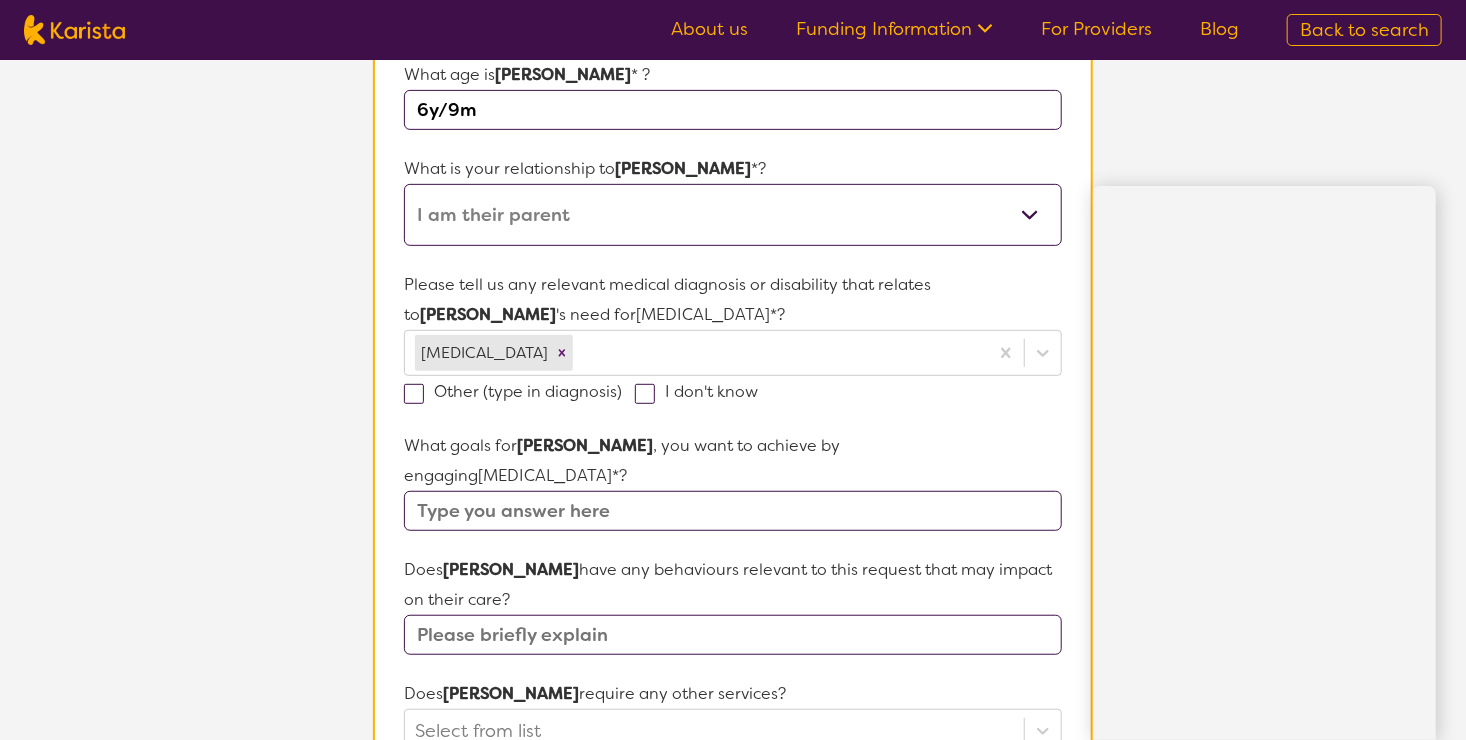 click at bounding box center (733, 511) 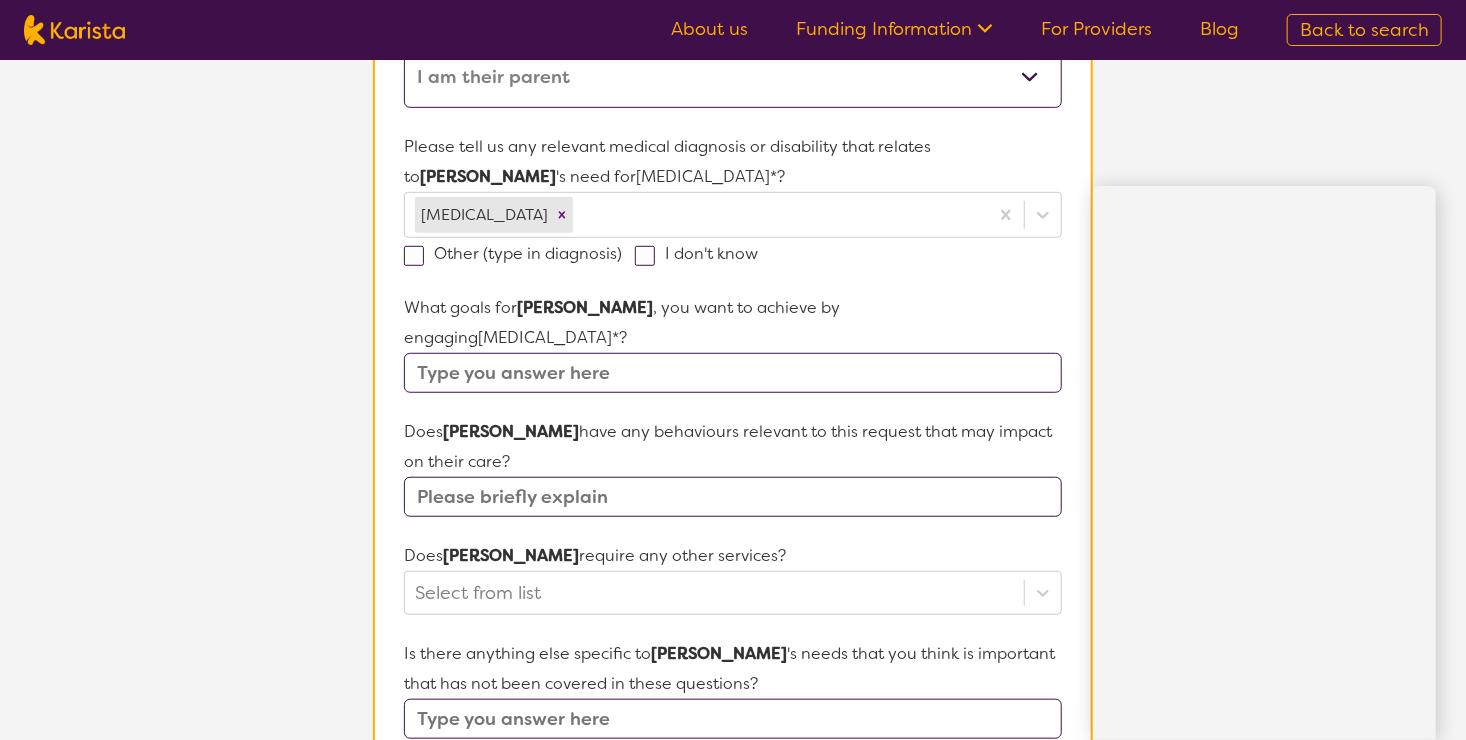 scroll, scrollTop: 516, scrollLeft: 0, axis: vertical 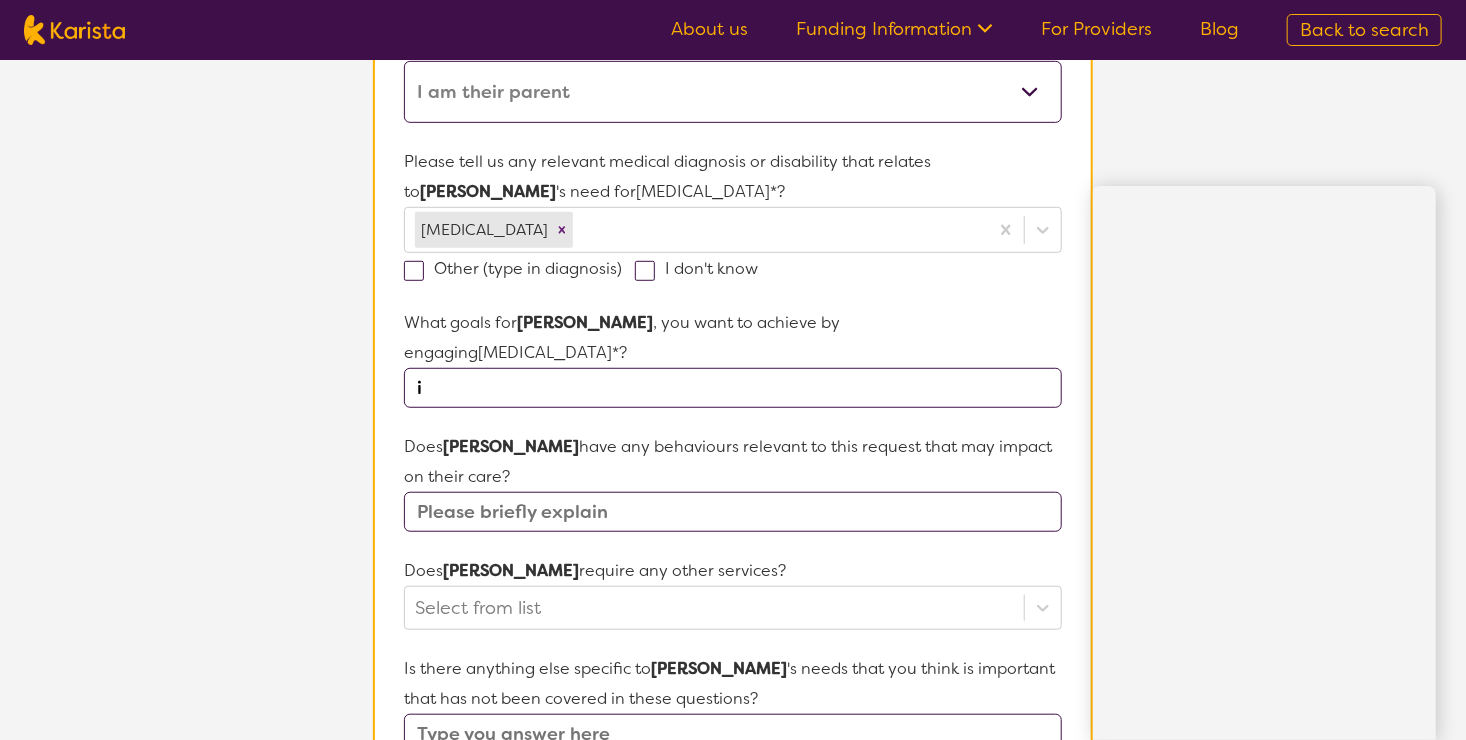 type on "i" 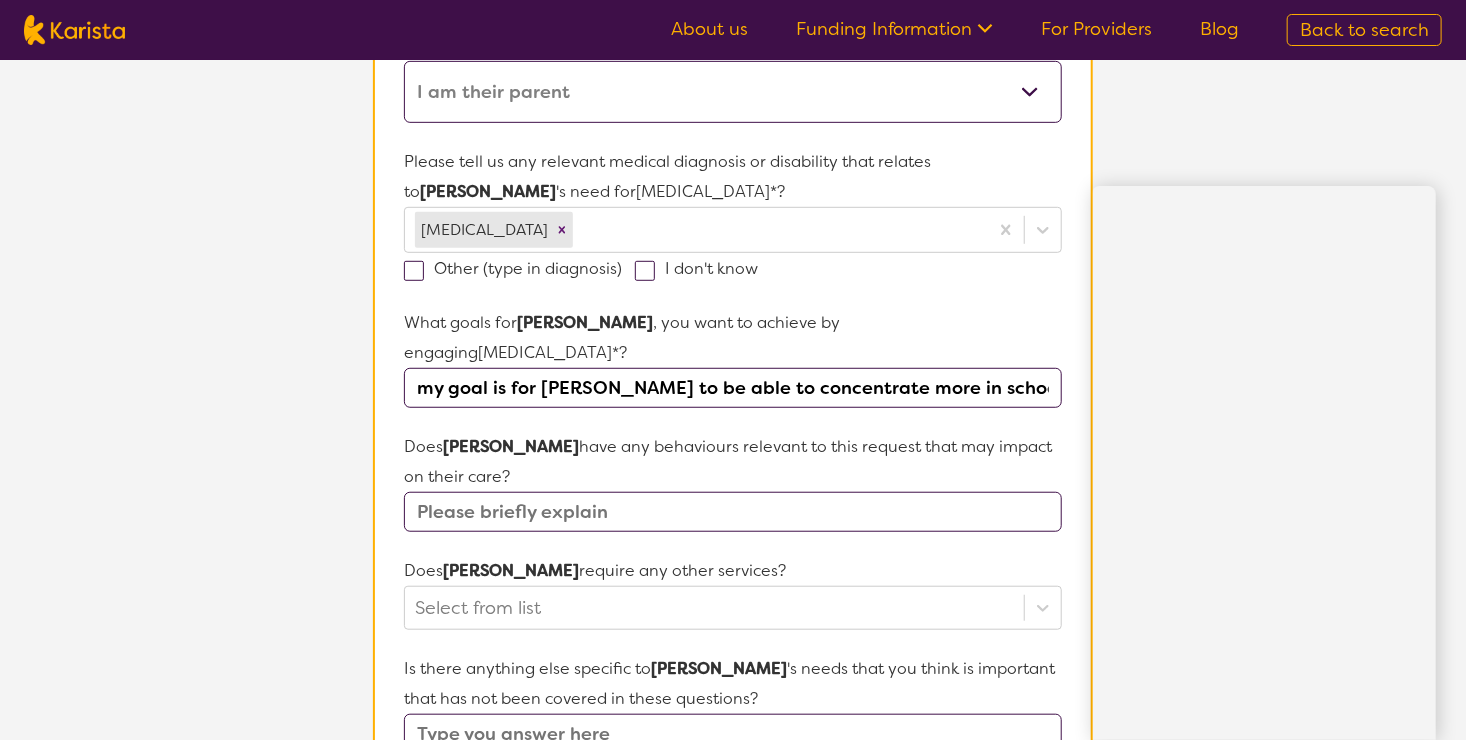 type on "my goal is for [PERSON_NAME] to be able to concentrate more in school" 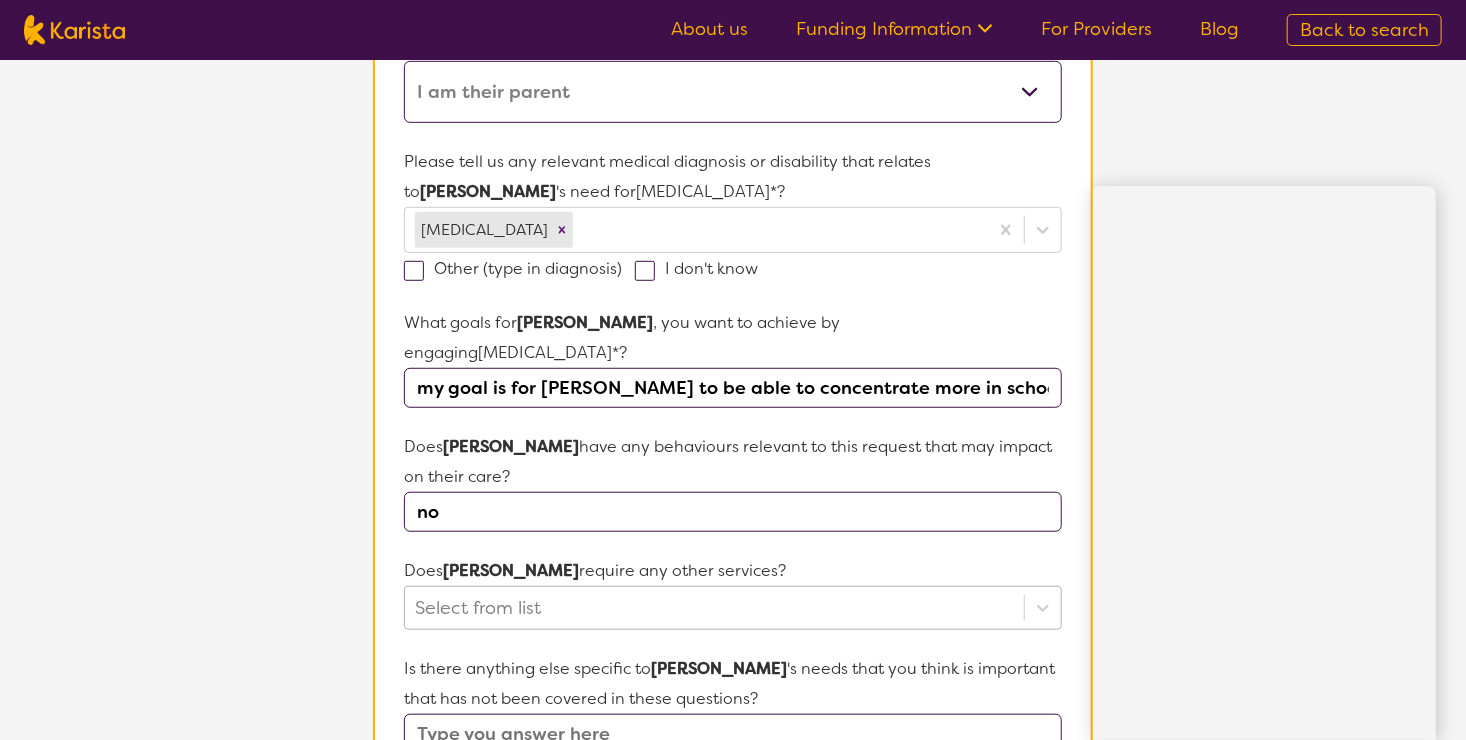 type on "no" 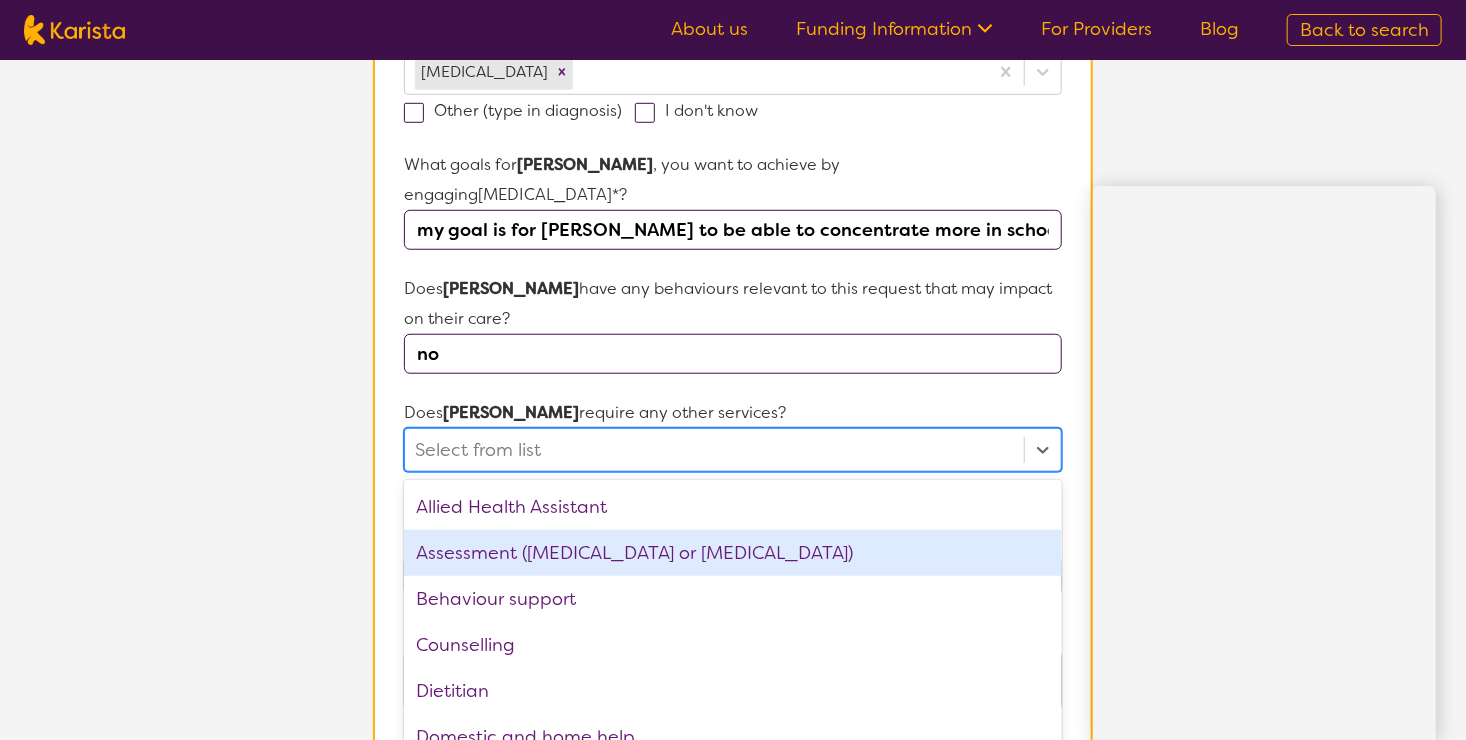 click on "option Assessment ([MEDICAL_DATA] or [MEDICAL_DATA]) focused, 2 of 22. 22 results available. Use Up and Down to choose options, press Enter to select the currently focused option, press Escape to exit the menu, press Tab to select the option and exit the menu. Select from list Allied Health Assistant Assessment ([MEDICAL_DATA] or [MEDICAL_DATA]) Behaviour support Counselling Dietitian Domestic and home help Employment Support Exercise physiology Home Care Package Provider Key Worker NDIS Plan management NDIS Support Coordination Nursing services Personal care Physiotherapy [MEDICAL_DATA] Psychology Psychosocial Recovery Coach Respite [MEDICAL_DATA] Supported accommodation Support worker" at bounding box center [733, 450] 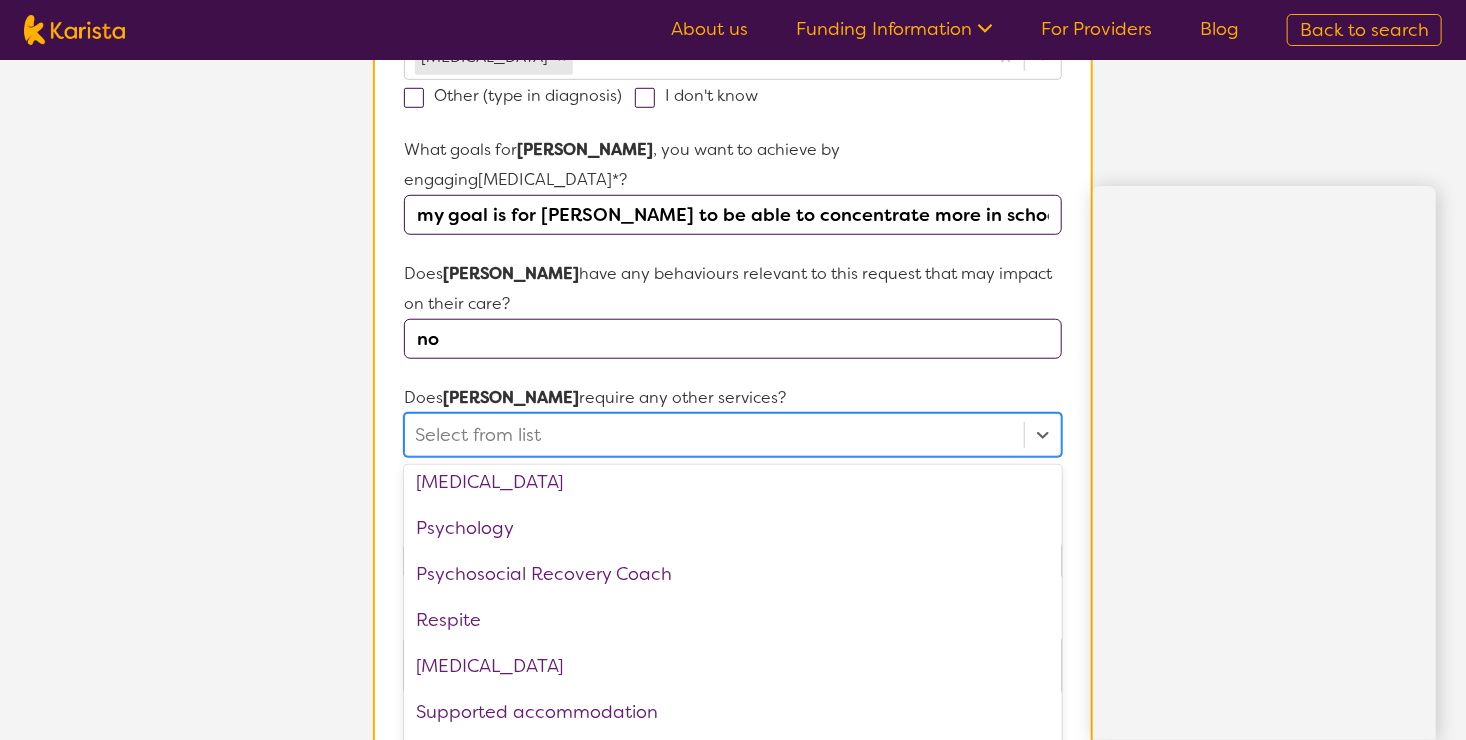 scroll, scrollTop: 720, scrollLeft: 0, axis: vertical 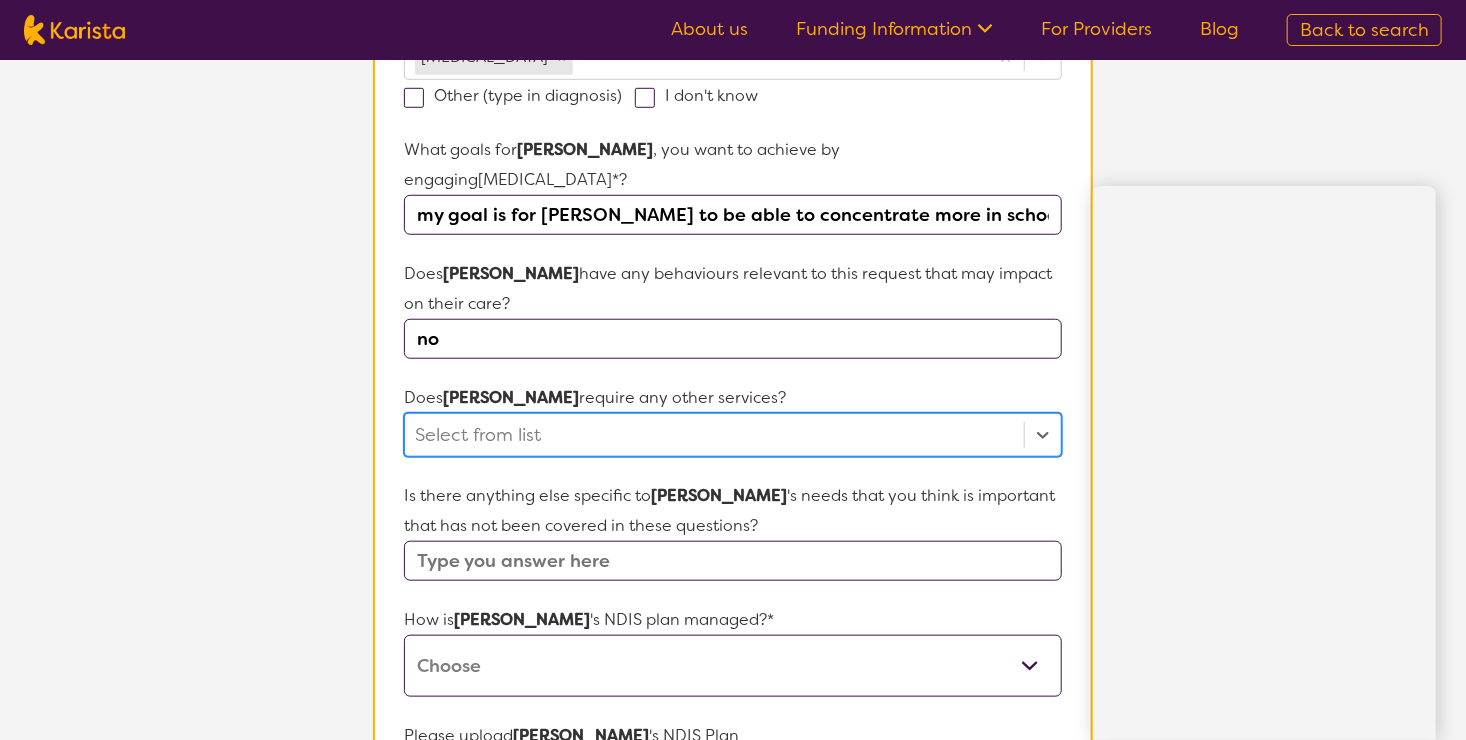 click at bounding box center [714, 435] 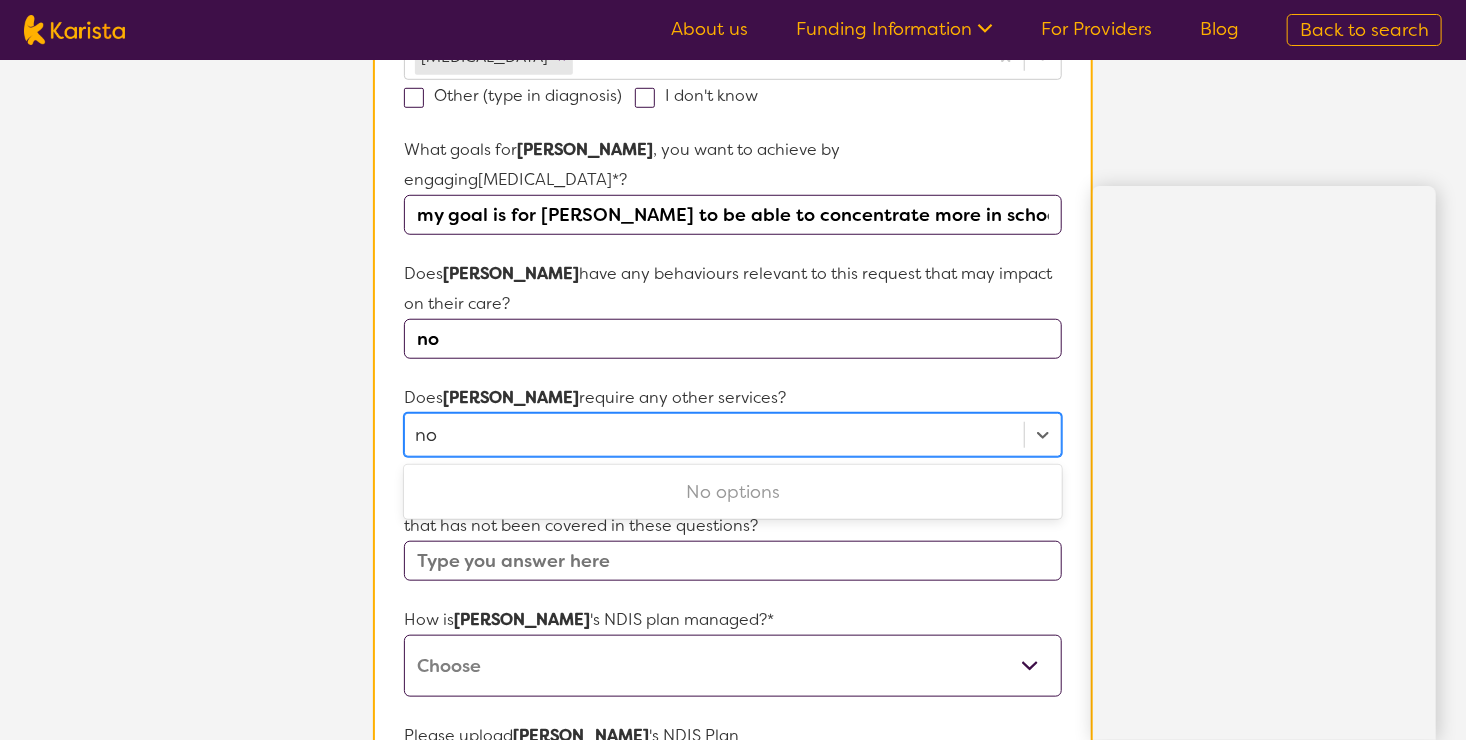 type on "no" 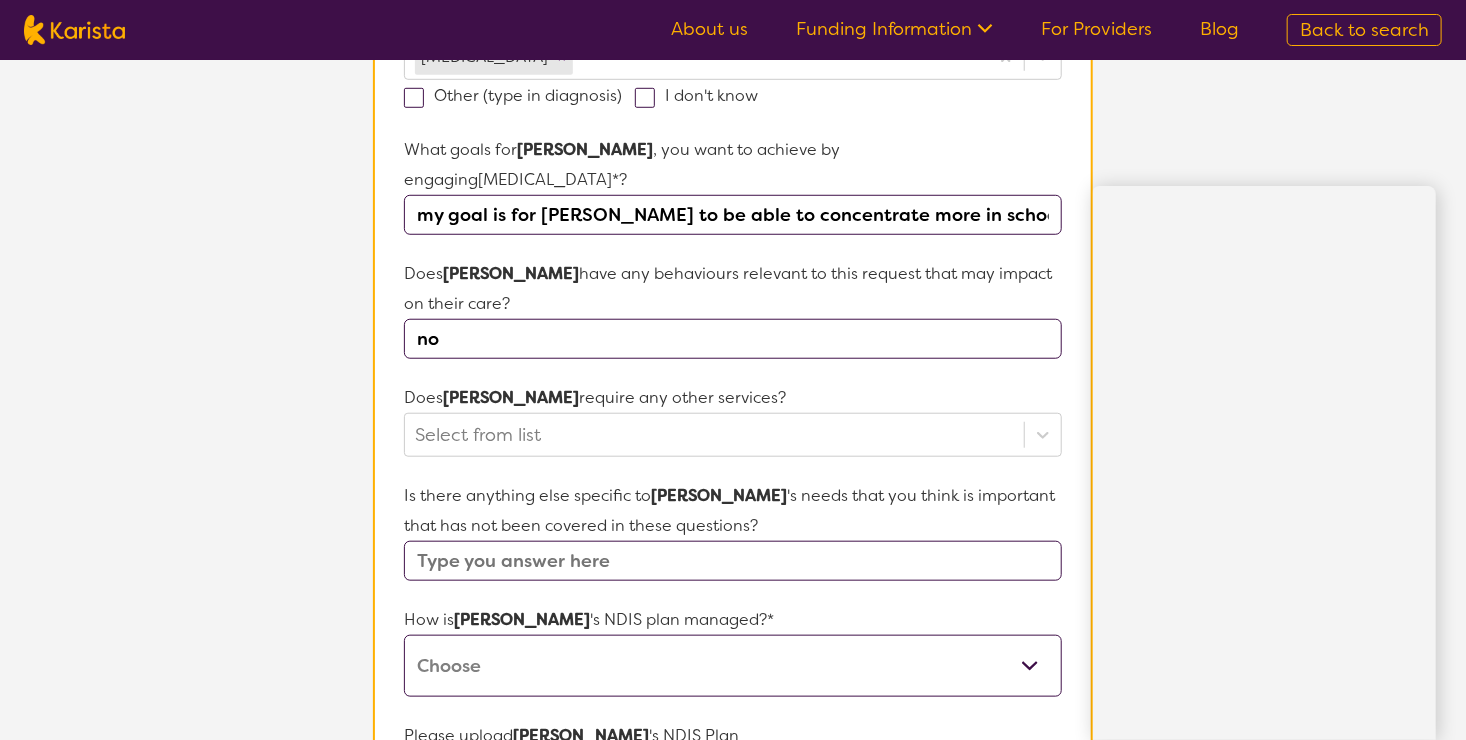 click on "Participant Details & Service Preferences Name of participant First Name* [PERSON_NAME] Last Name [PERSON_NAME] What age is  [PERSON_NAME]  * ? 6y/9m What is your relationship to  [PERSON_NAME]  *? This request is for myself I am their parent I am their child I am their spouse/partner I am their carer I am their Support Coordinator I am their Local Area Coordinator I am their Child Safety Officer I am their Aged Care Case Worker Other Please tell us any relevant medical diagnosis or disability that relates to  [PERSON_NAME]  's need for  [MEDICAL_DATA] *? [MEDICAL_DATA] Other (type in diagnosis) I don't know What goals for  [PERSON_NAME]  , you want to achieve by engaging  [MEDICAL_DATA] *? my goal is for [PERSON_NAME] to be able to concentrate more in school Does  [PERSON_NAME]   have any behaviours relevant to this request that may impact on their care? no Does  [PERSON_NAME]   require any other services? Select from list Is there anything else specific to  [PERSON_NAME]  's needs that you think is important that has not been covered in these questions? Submit" at bounding box center [733, 350] 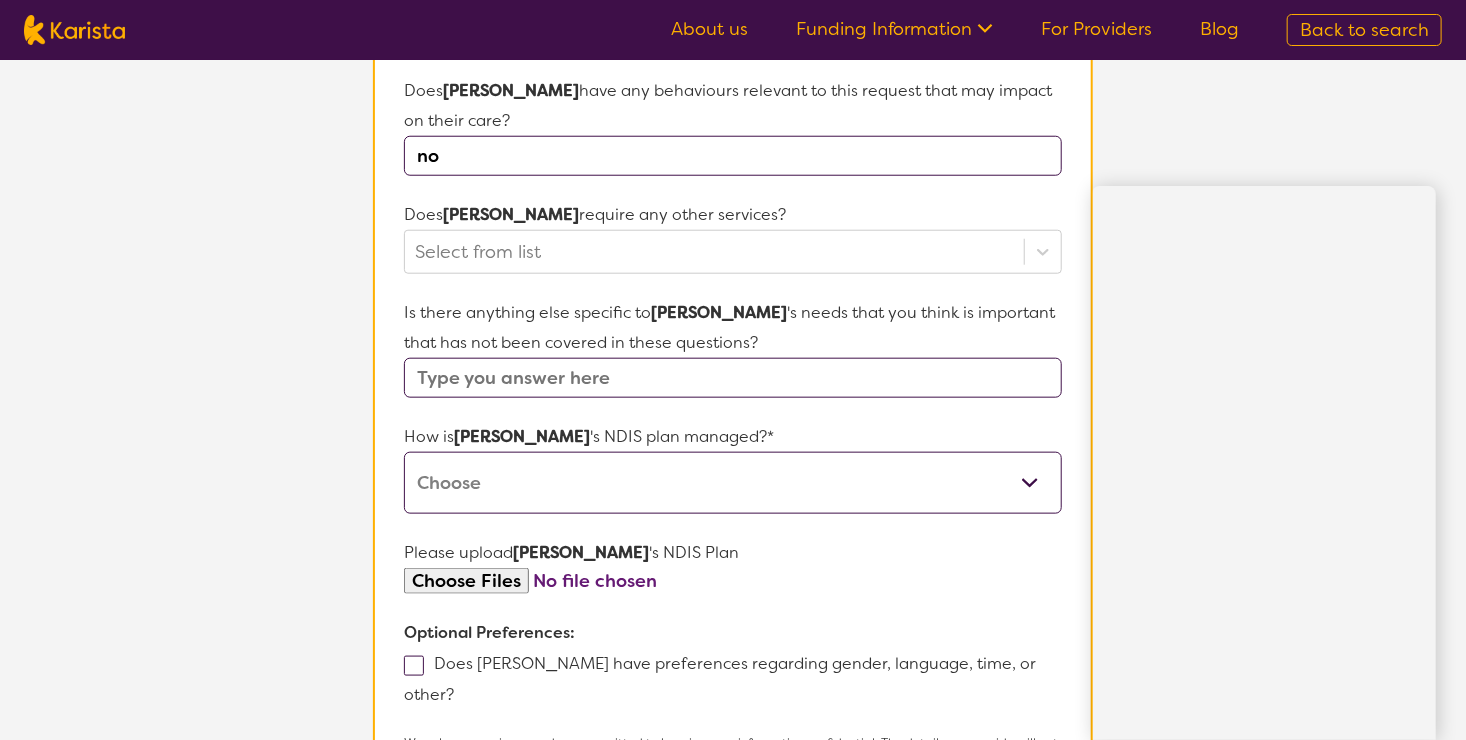 scroll, scrollTop: 852, scrollLeft: 0, axis: vertical 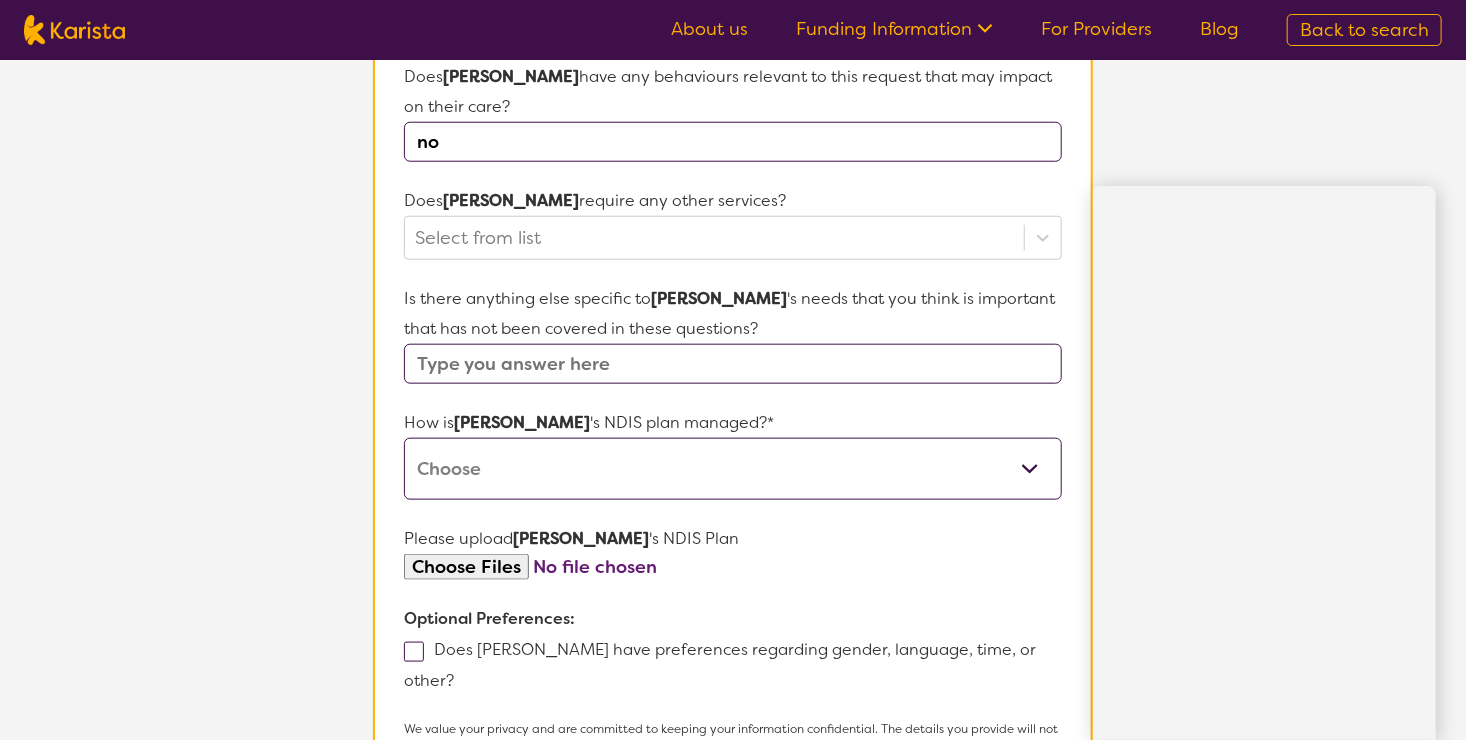 click on "Self-managed NDIS plan Managed by a registered plan management provider (not the NDIA) Agency-managed (by the NDIA) I'm not sure" at bounding box center [733, 469] 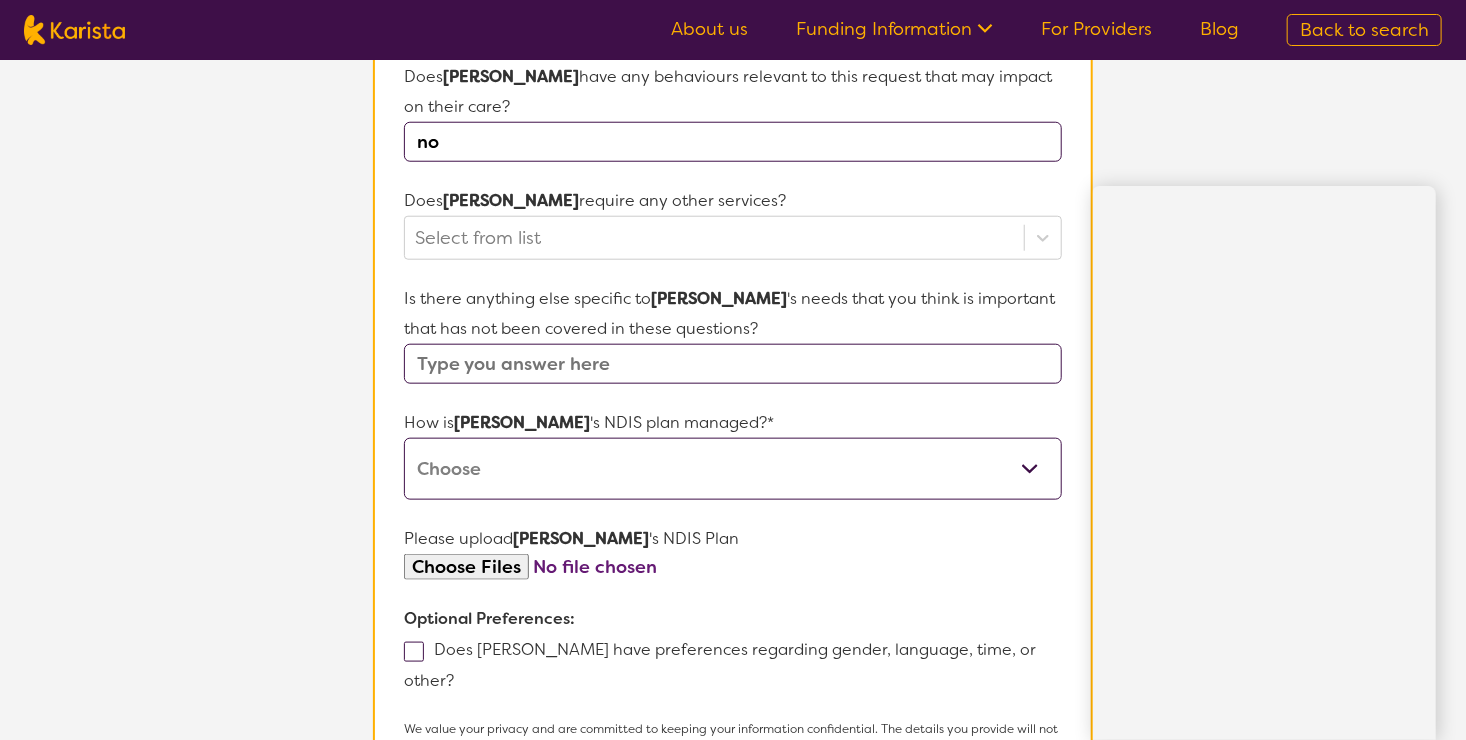 select on "Plan Managed" 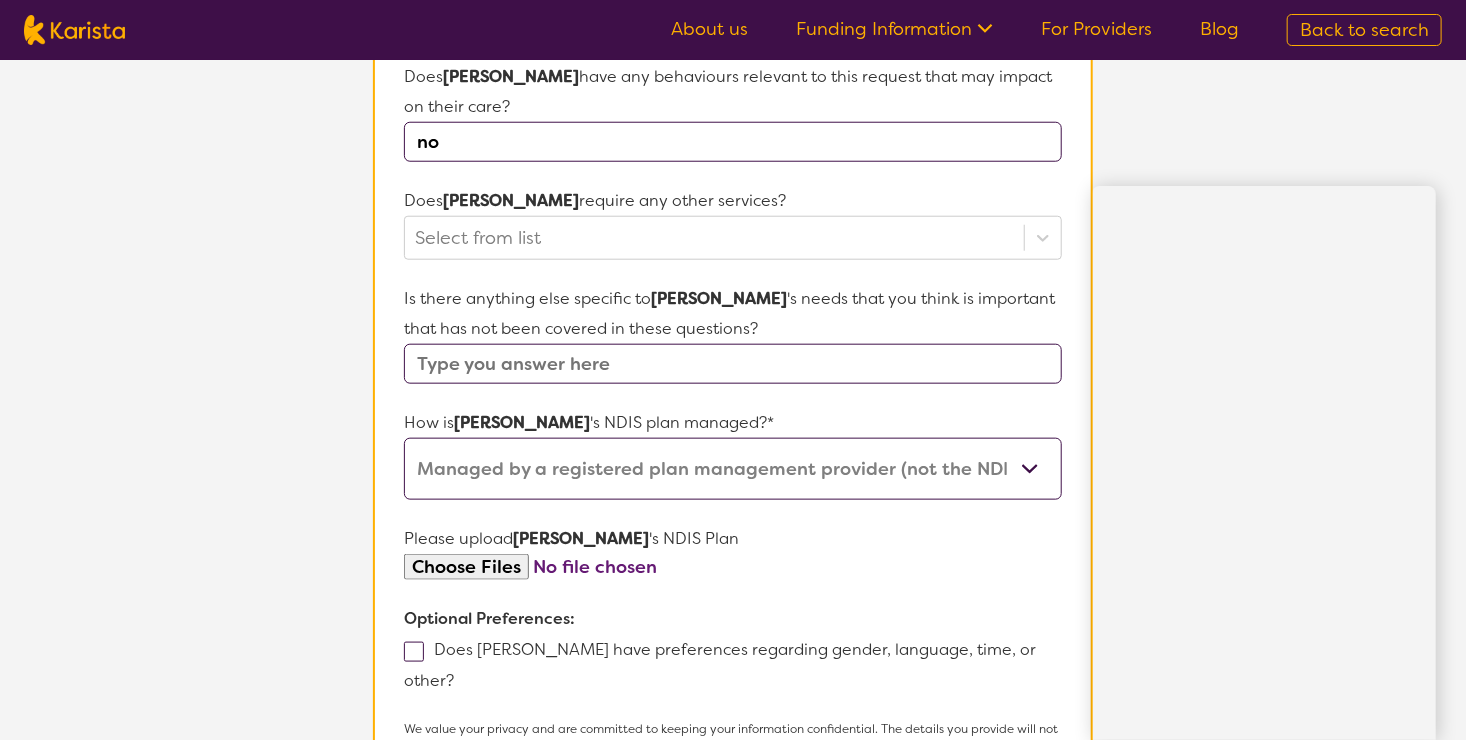 click on "Self-managed NDIS plan Managed by a registered plan management provider (not the NDIA) Agency-managed (by the NDIA) I'm not sure" at bounding box center (733, 469) 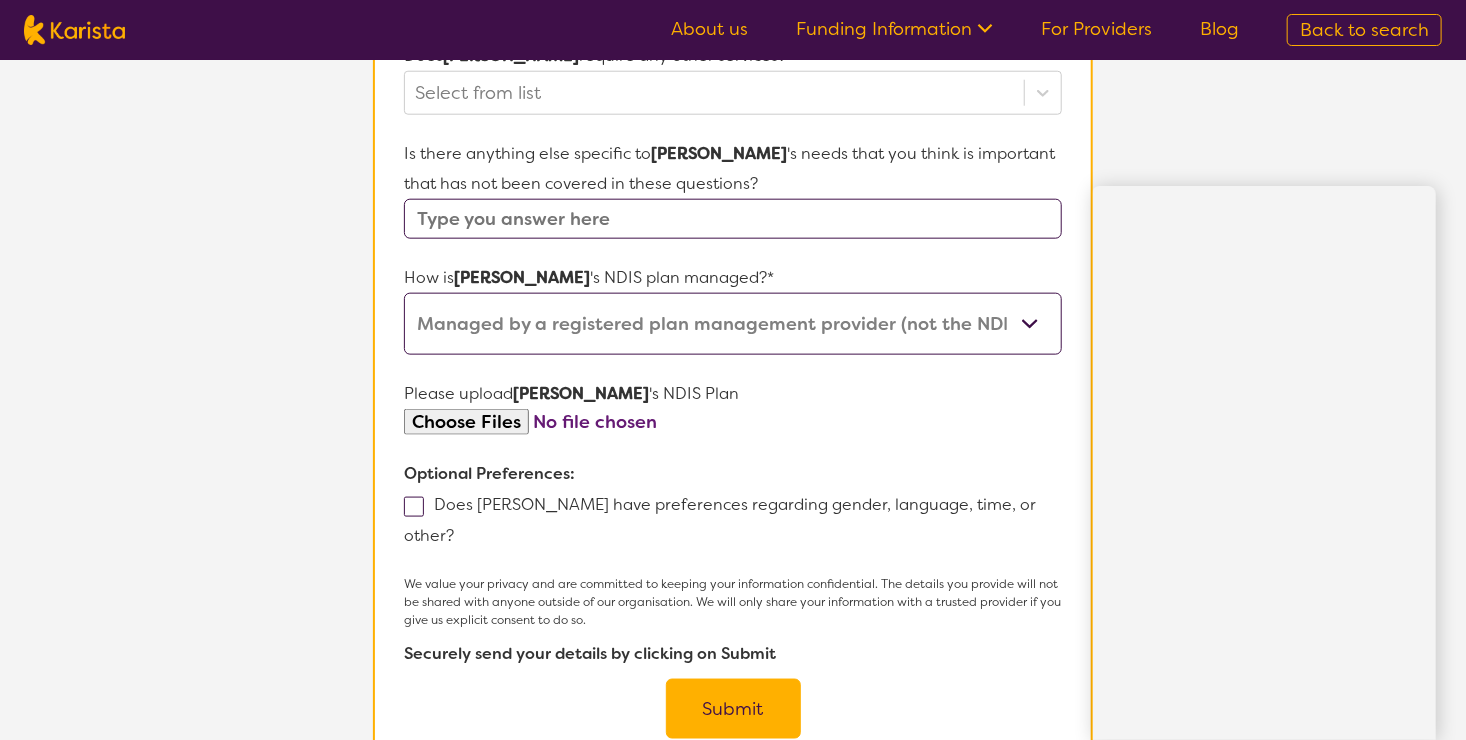 scroll, scrollTop: 1002, scrollLeft: 0, axis: vertical 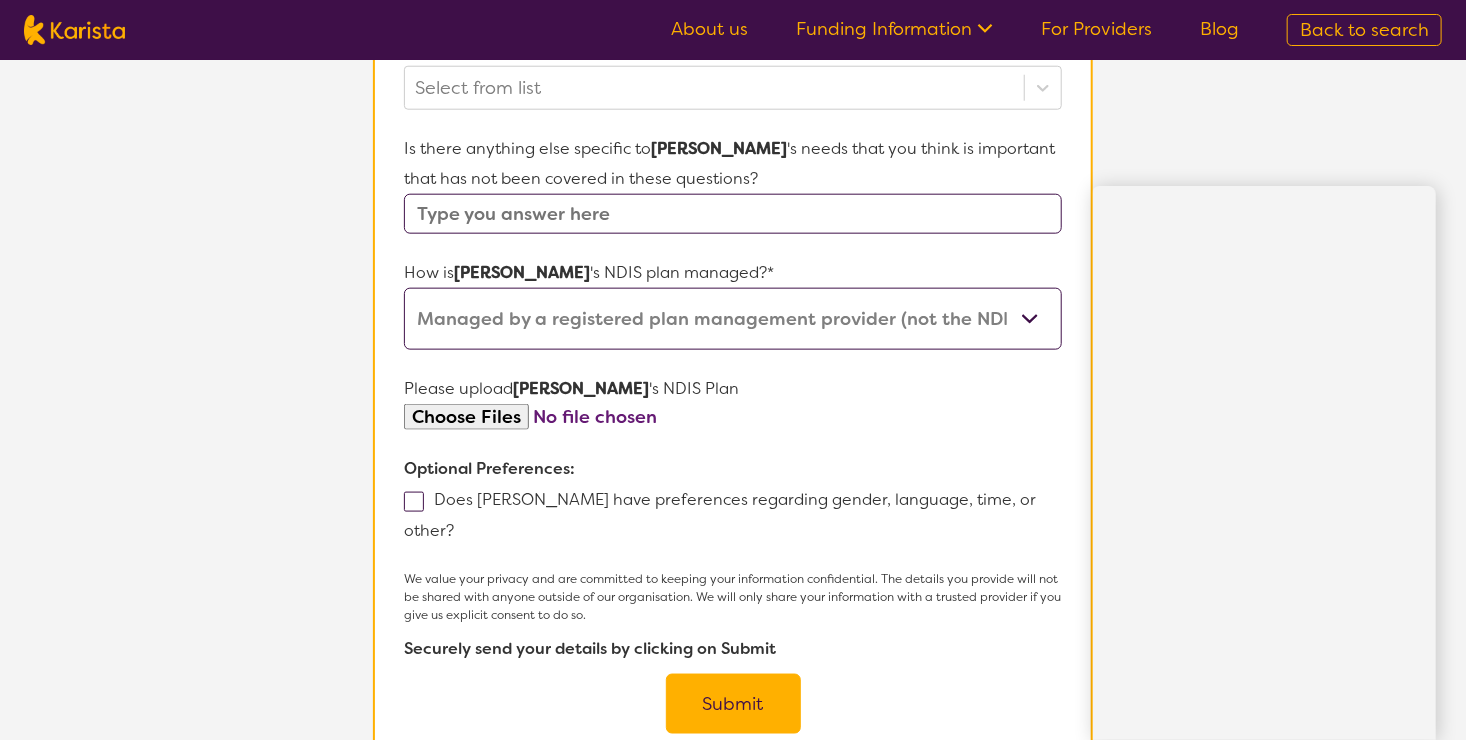 click at bounding box center [733, 417] 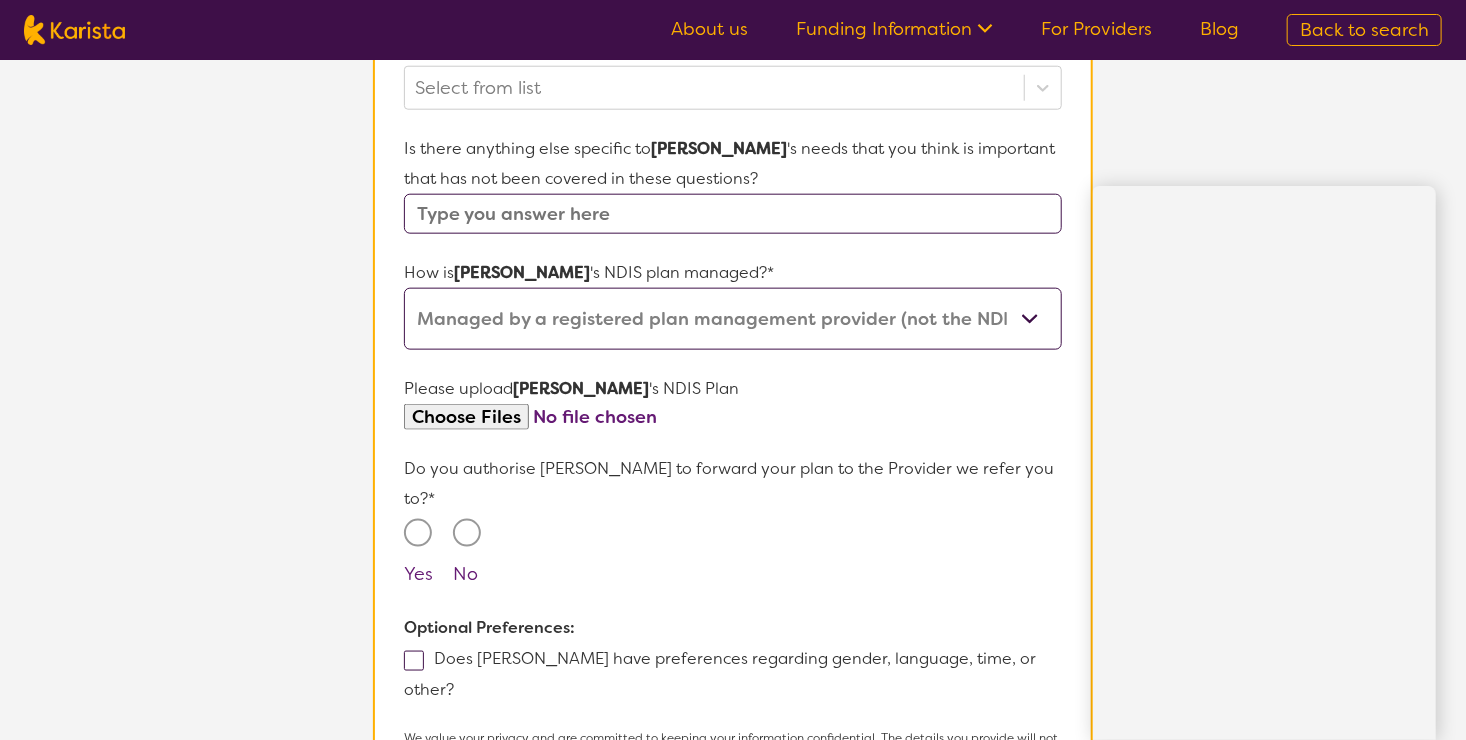 click on "Yes" at bounding box center (418, 533) 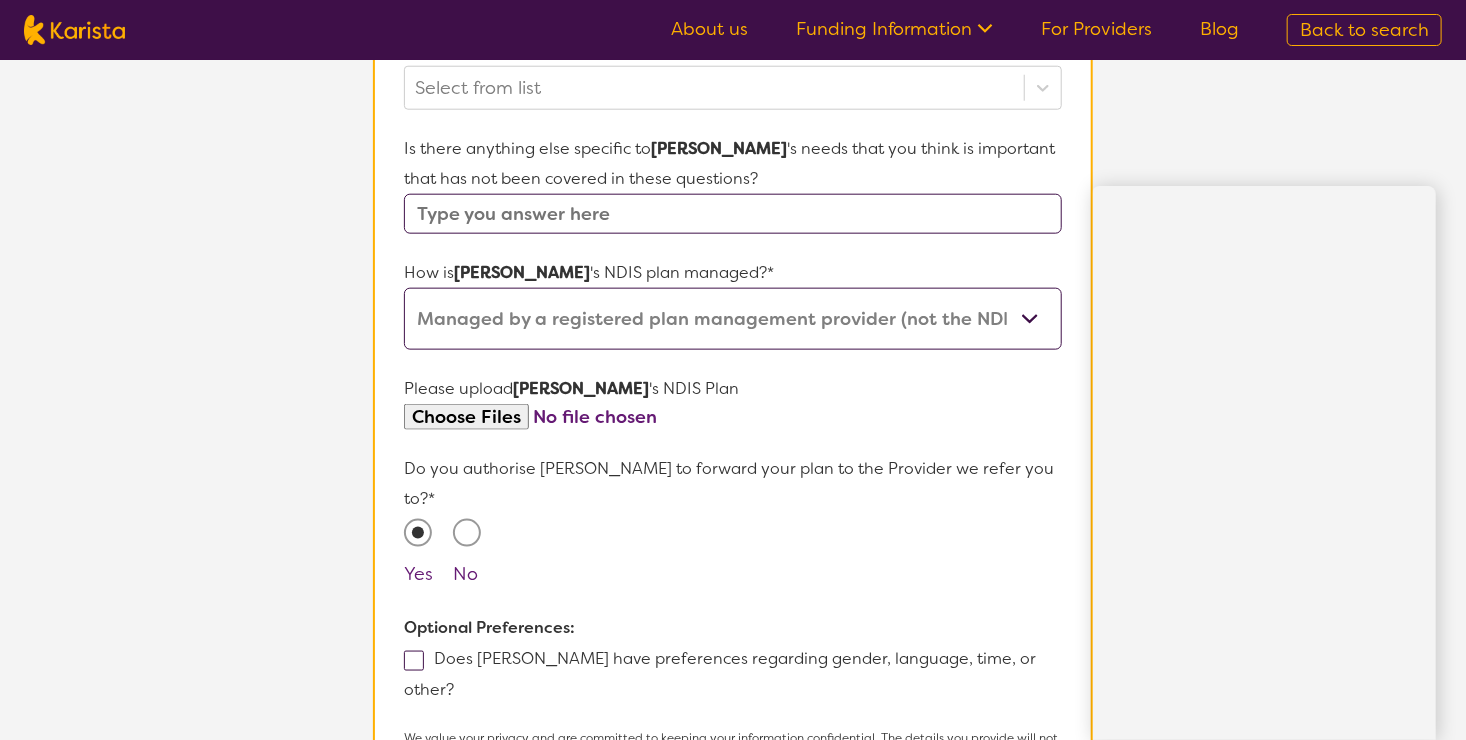 click at bounding box center (414, 661) 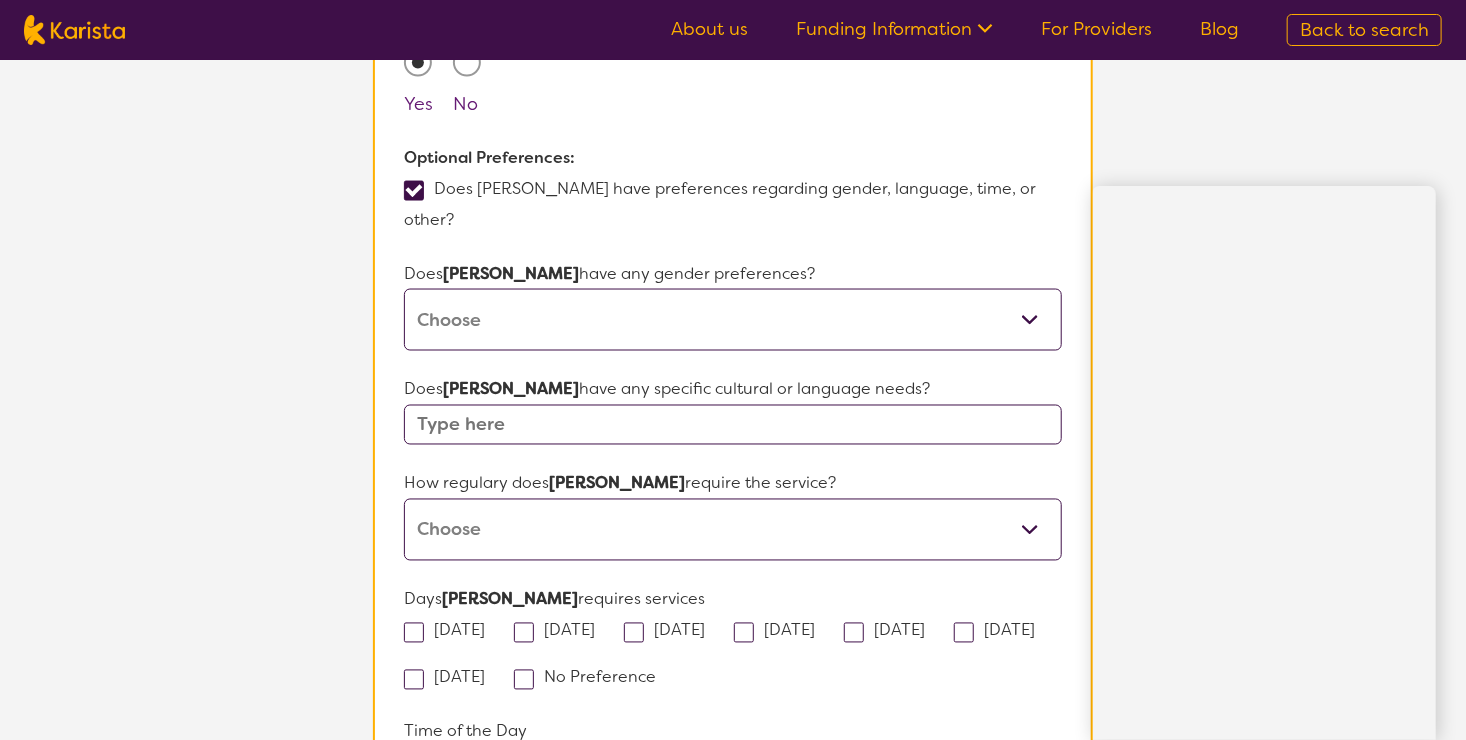 scroll, scrollTop: 1496, scrollLeft: 0, axis: vertical 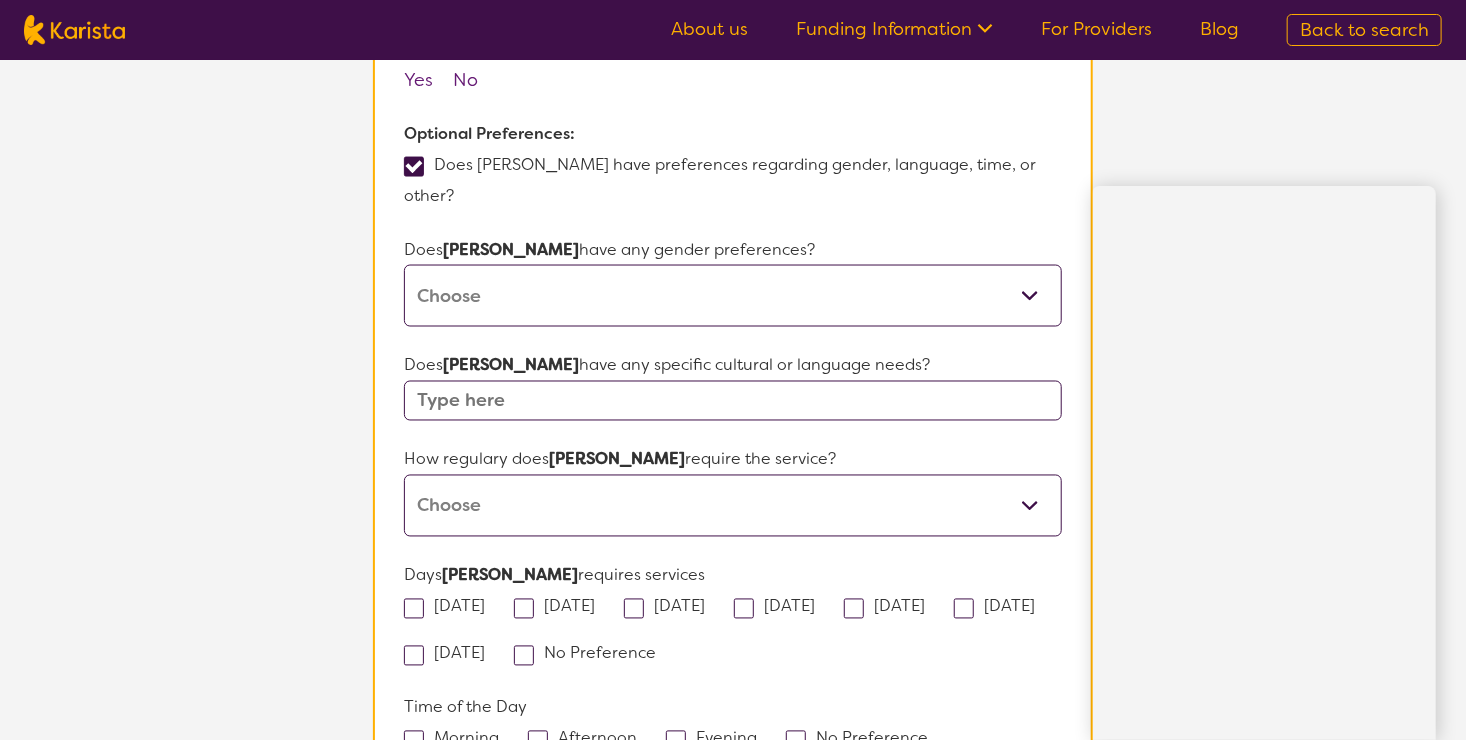 click on "[DEMOGRAPHIC_DATA] [DEMOGRAPHIC_DATA] Other No Preference" at bounding box center (733, 296) 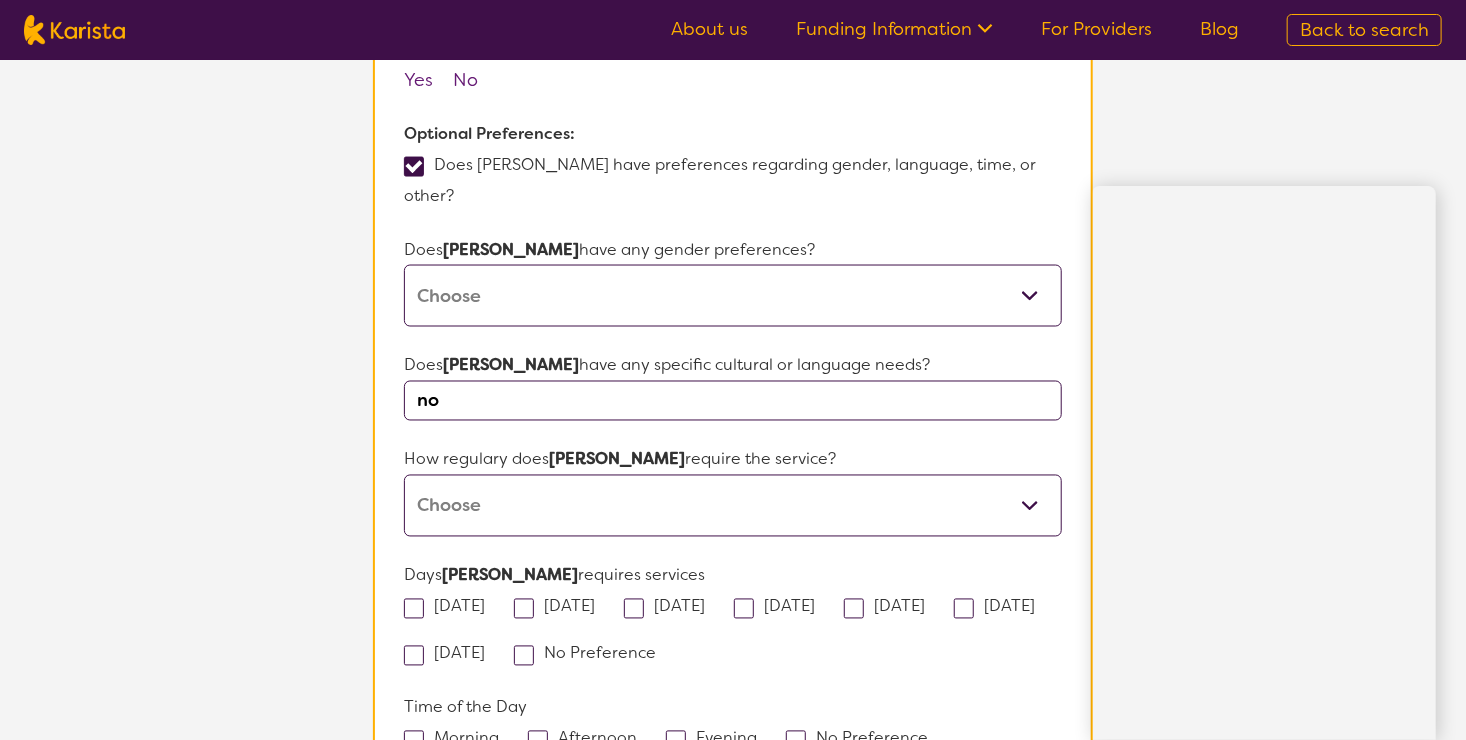 type on "no" 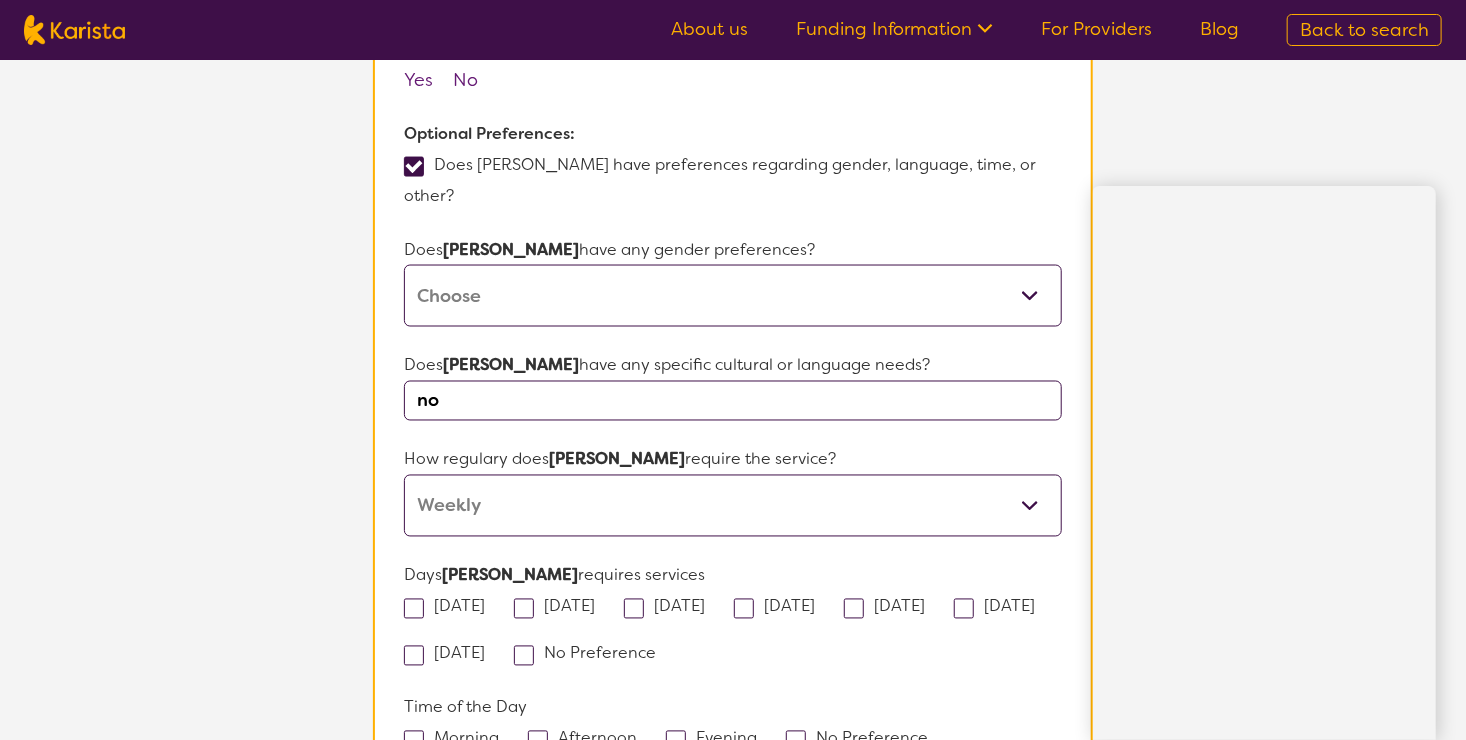 click on "Daily Twice a week Weekly Every fortnight Monthly Other" at bounding box center [733, 506] 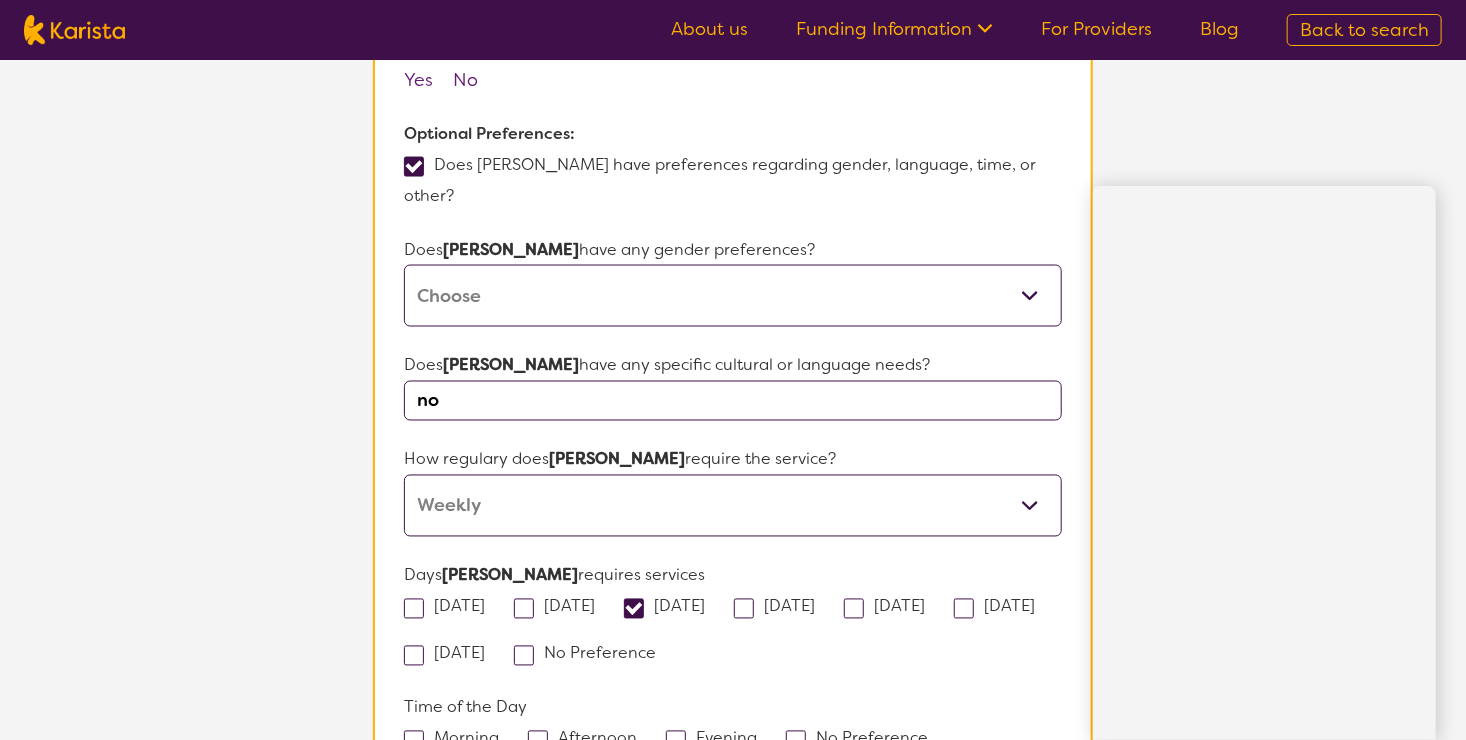 click on "[DATE]" at bounding box center (891, 606) 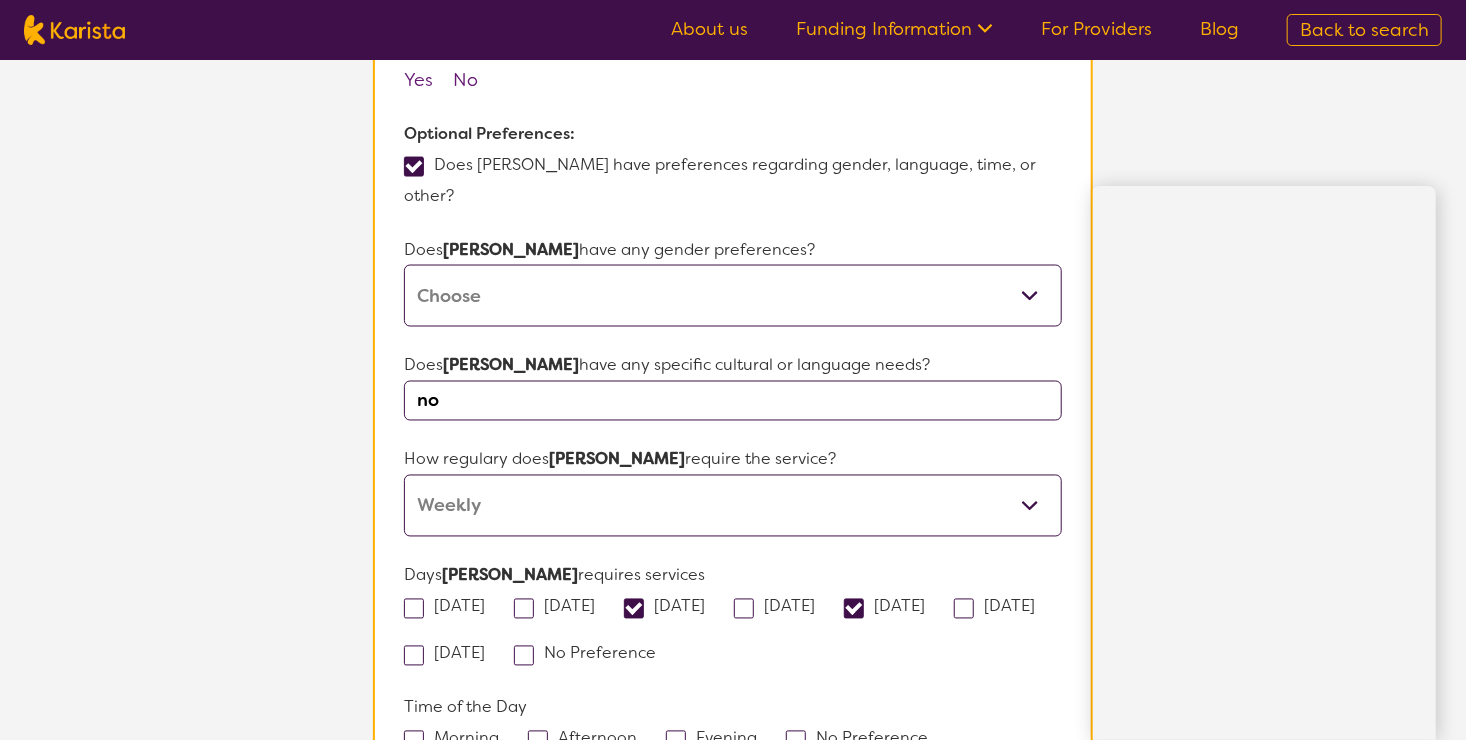 click at bounding box center (964, 609) 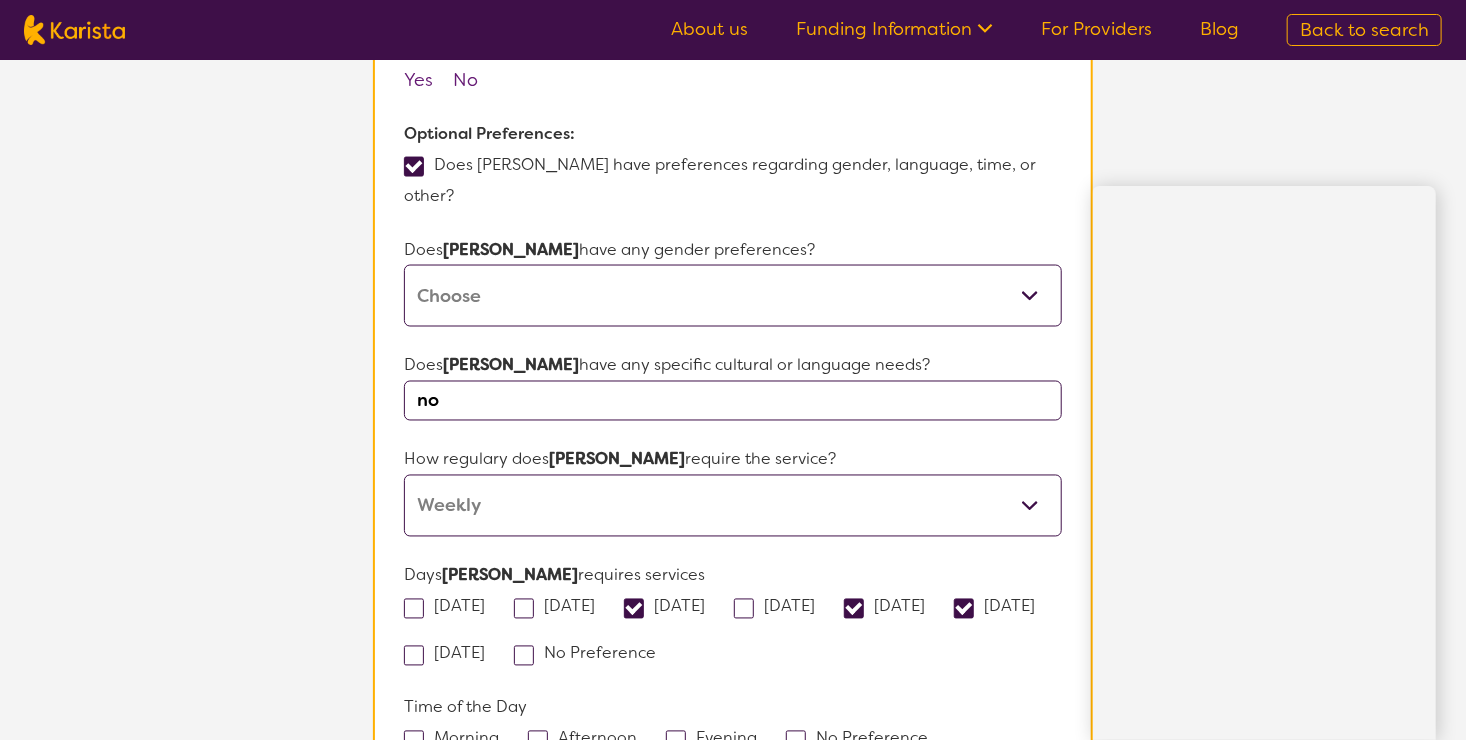 click at bounding box center (414, 656) 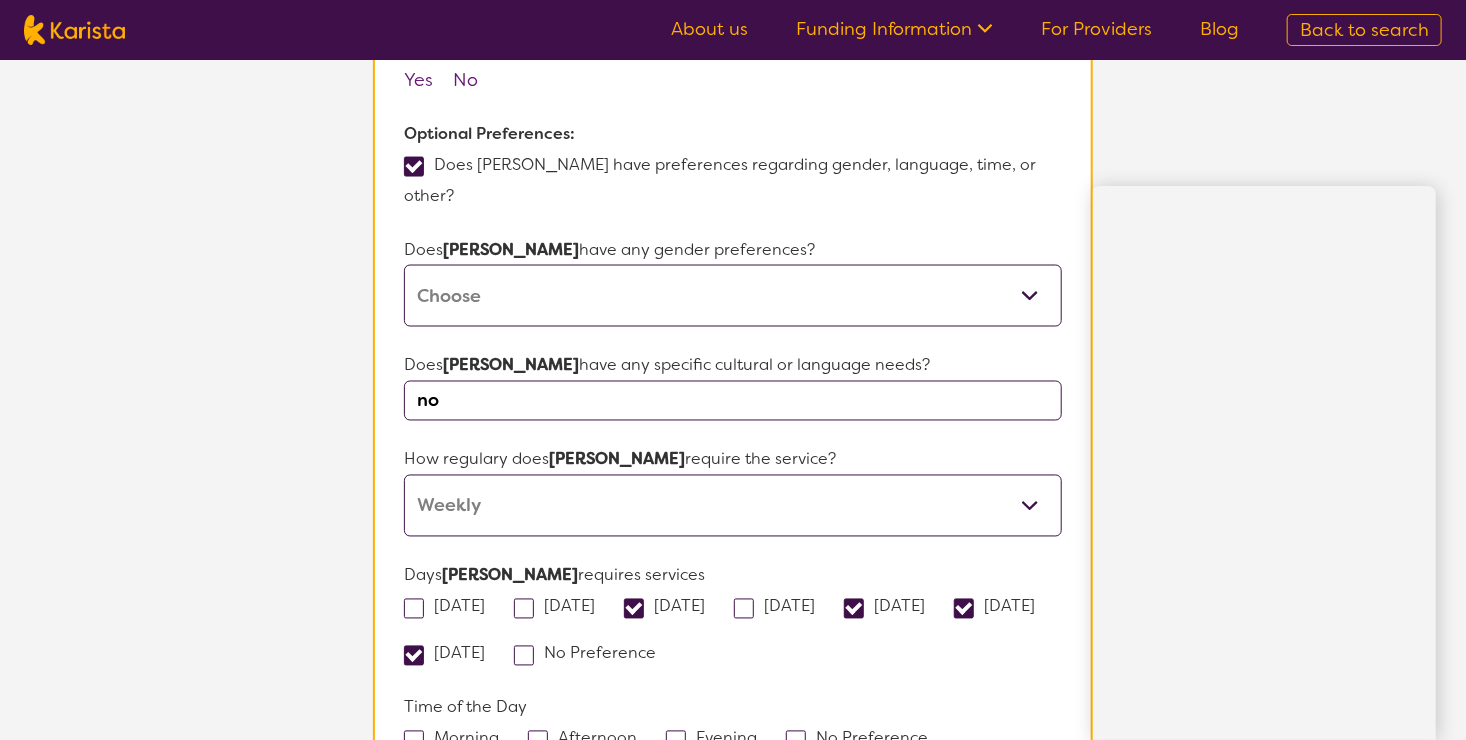 click at bounding box center (964, 609) 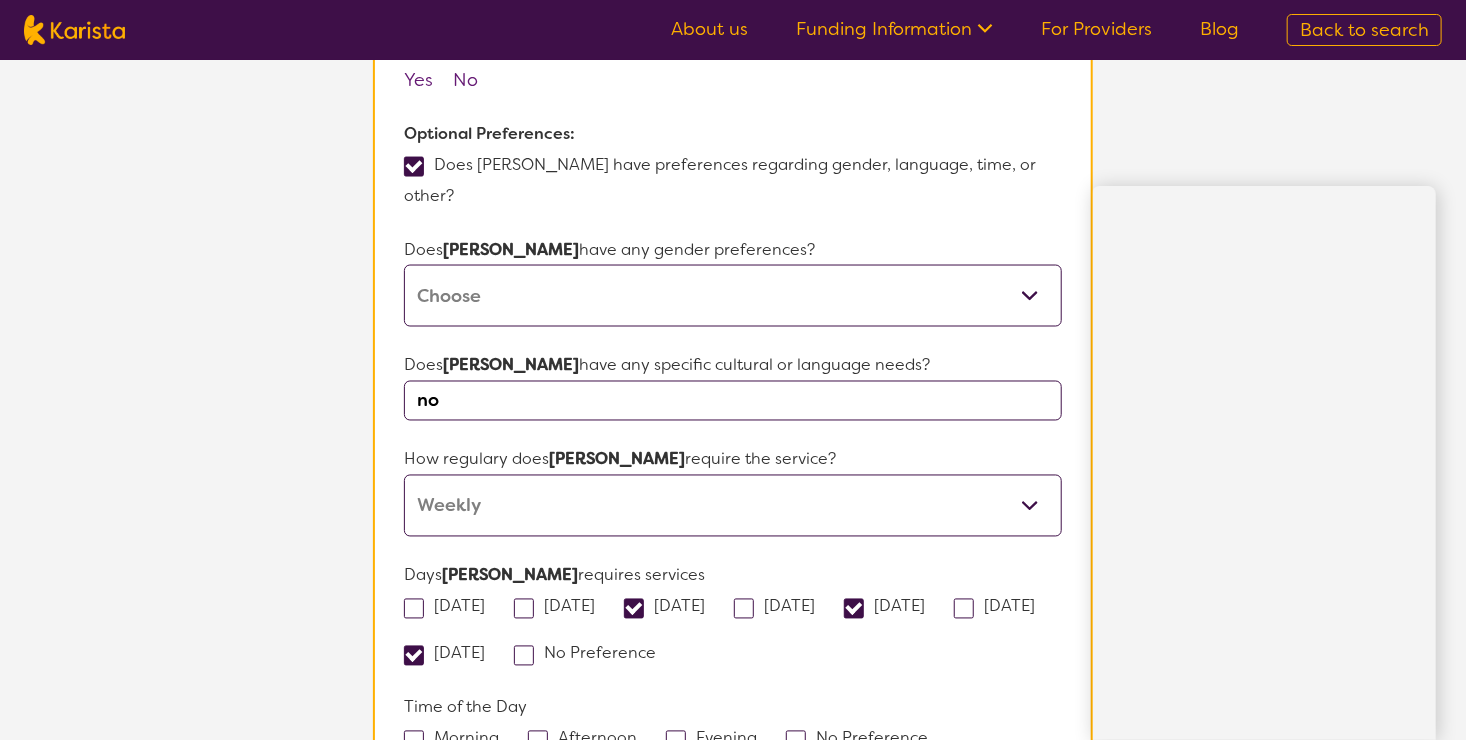 click at bounding box center (414, 656) 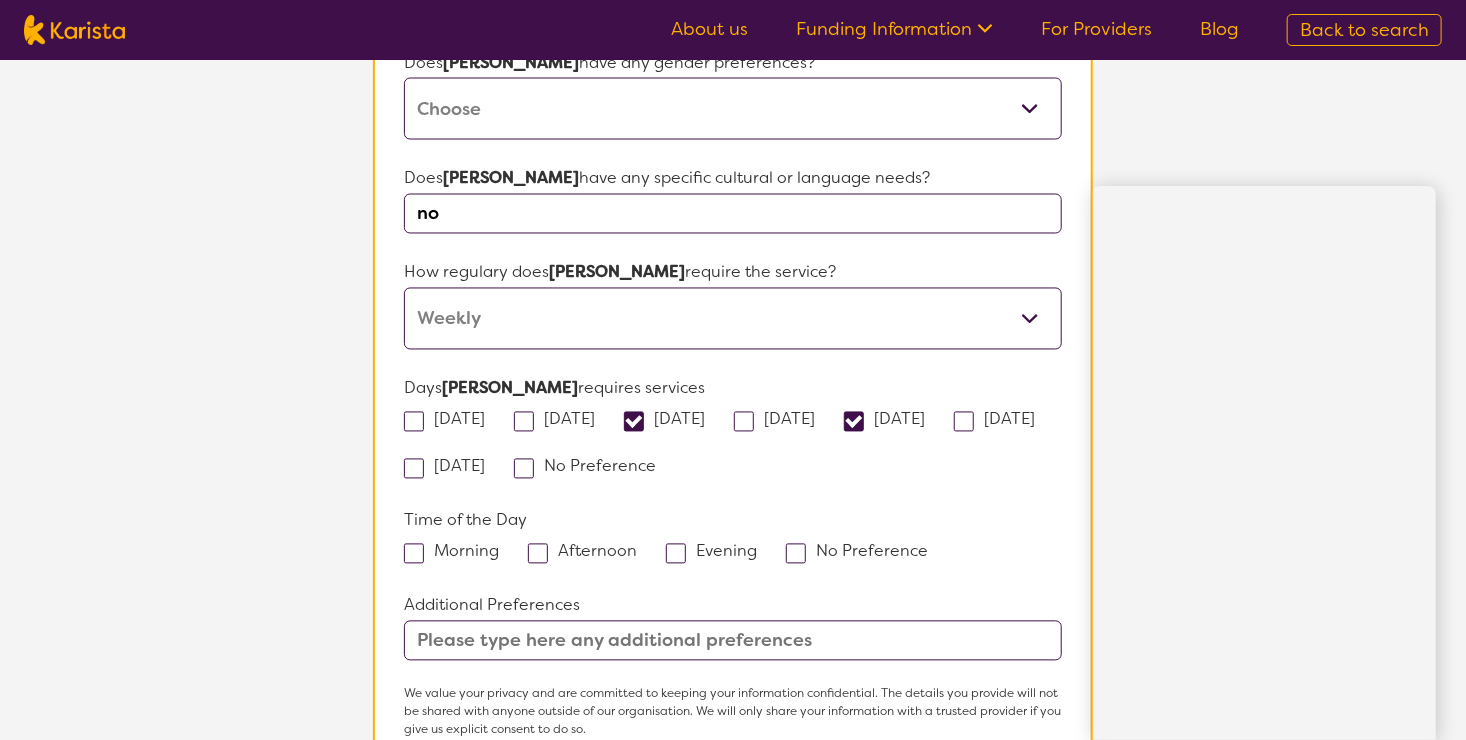 scroll, scrollTop: 1742, scrollLeft: 0, axis: vertical 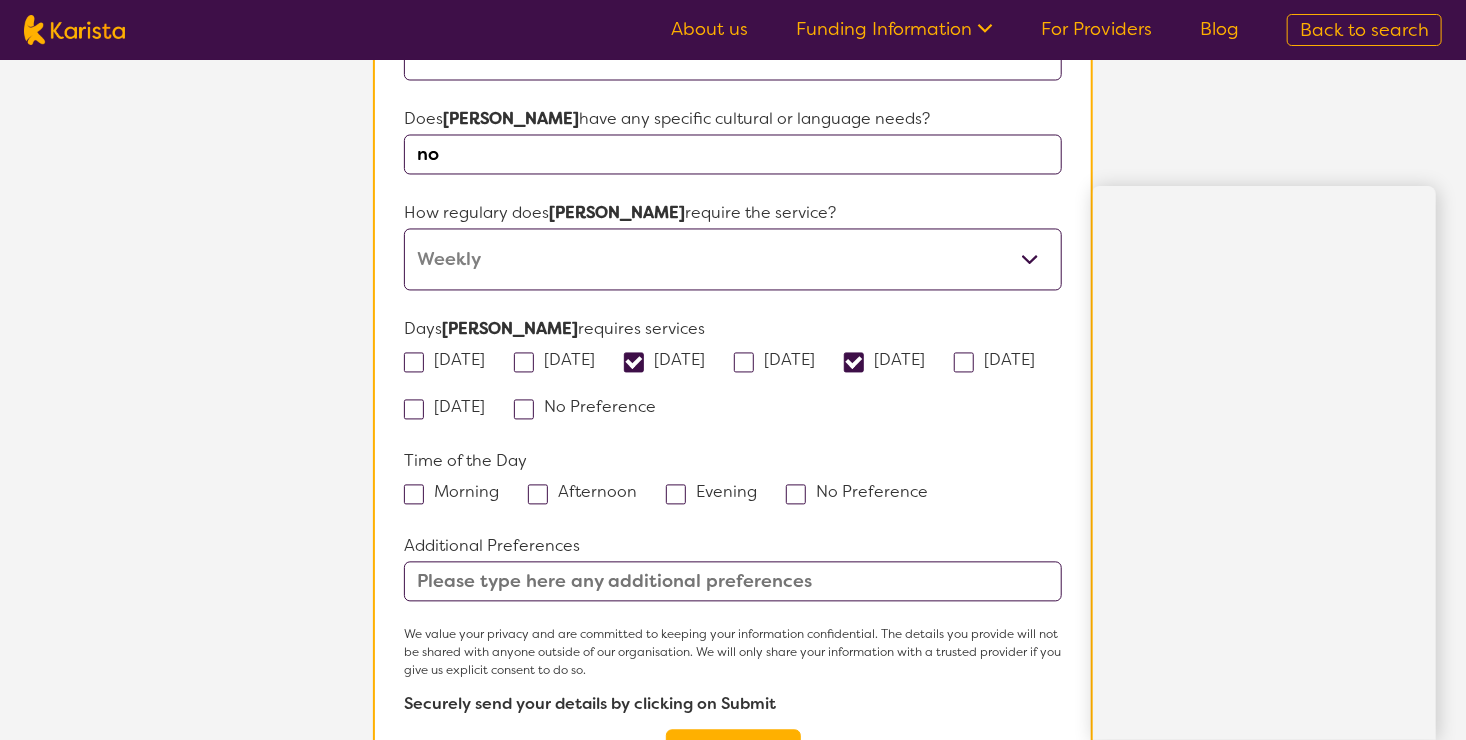 click at bounding box center [538, 495] 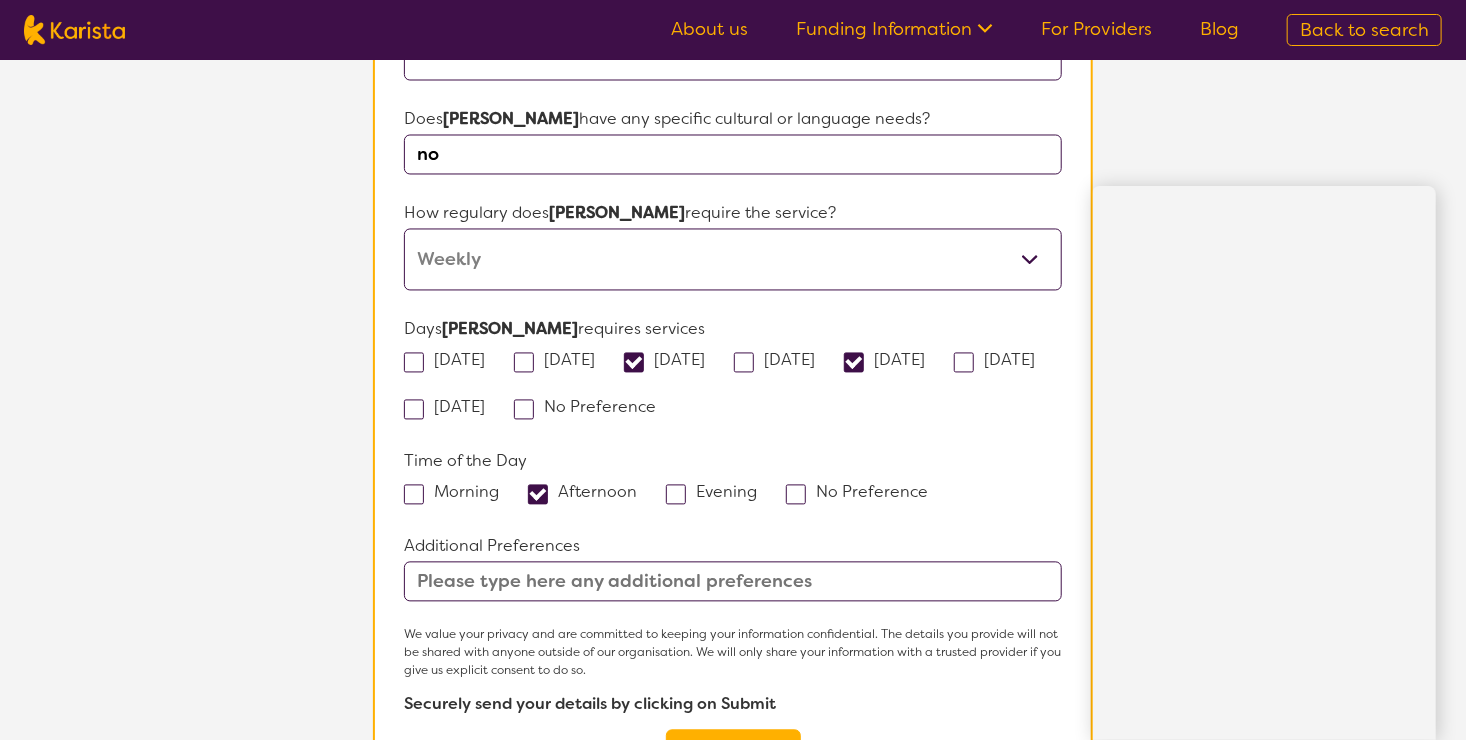 click at bounding box center [733, 582] 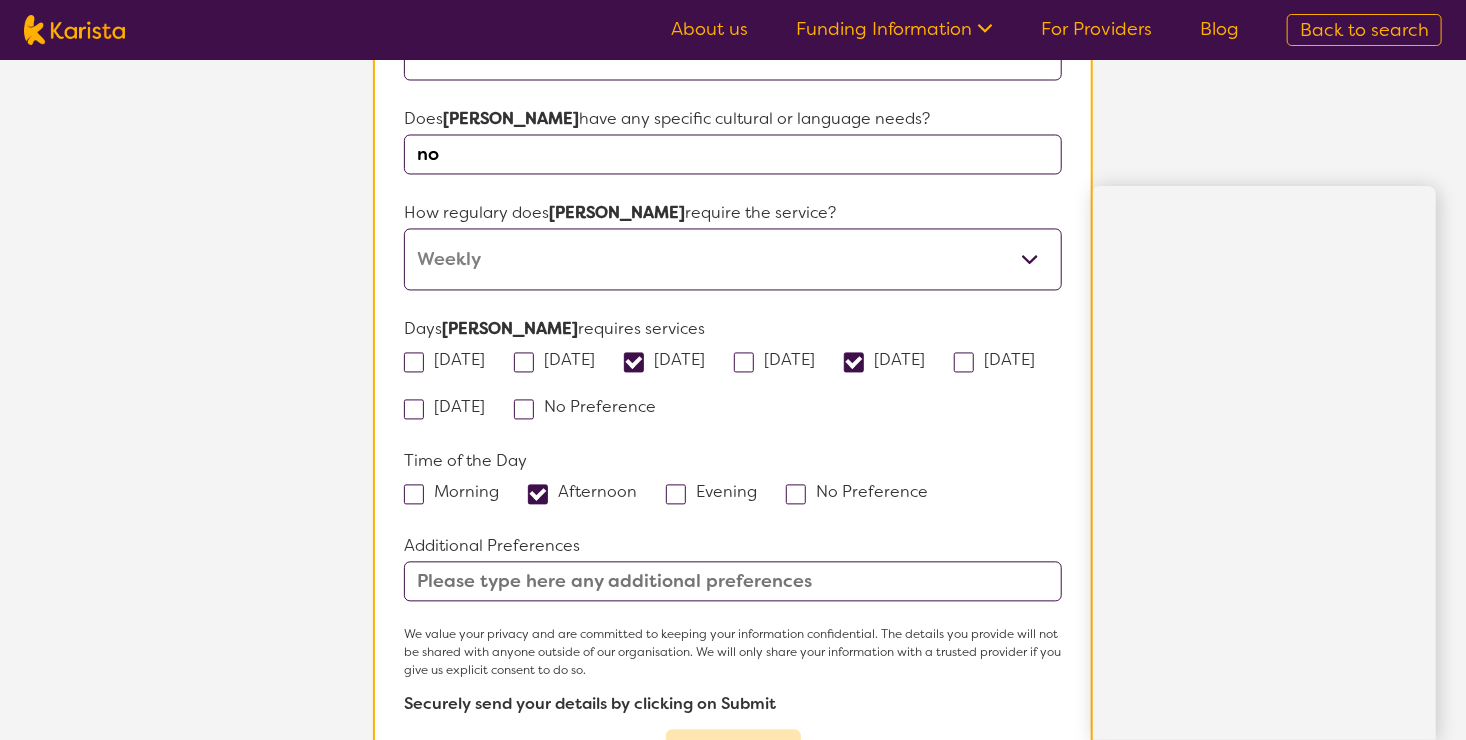 scroll, scrollTop: 0, scrollLeft: 0, axis: both 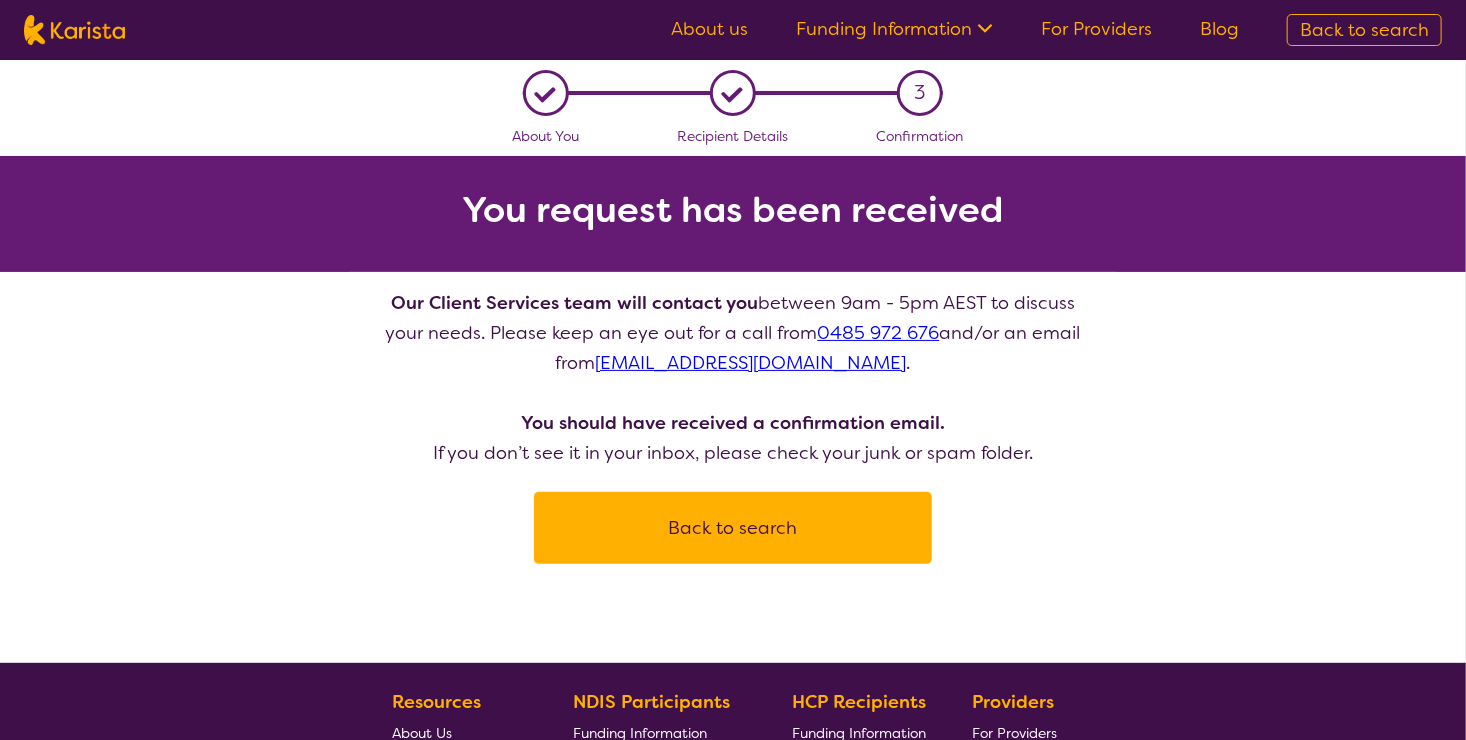 click on "Back to search" at bounding box center (733, 528) 